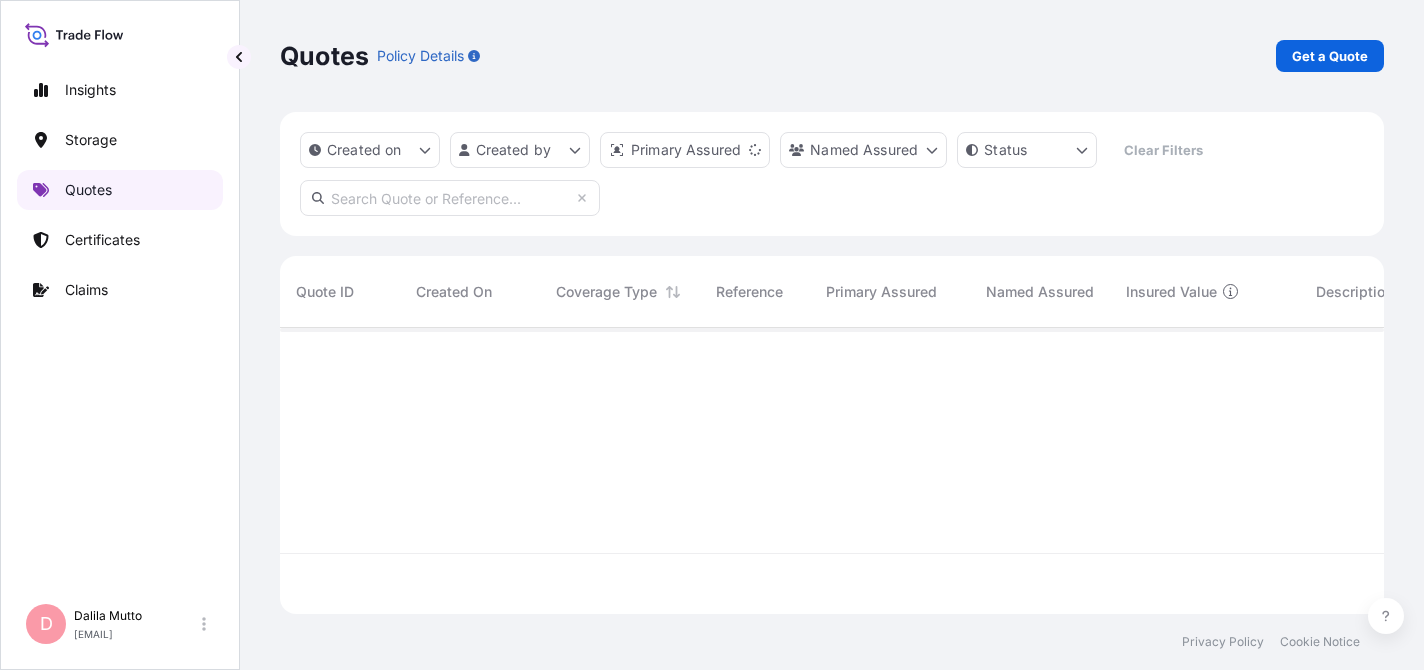 scroll, scrollTop: 0, scrollLeft: 0, axis: both 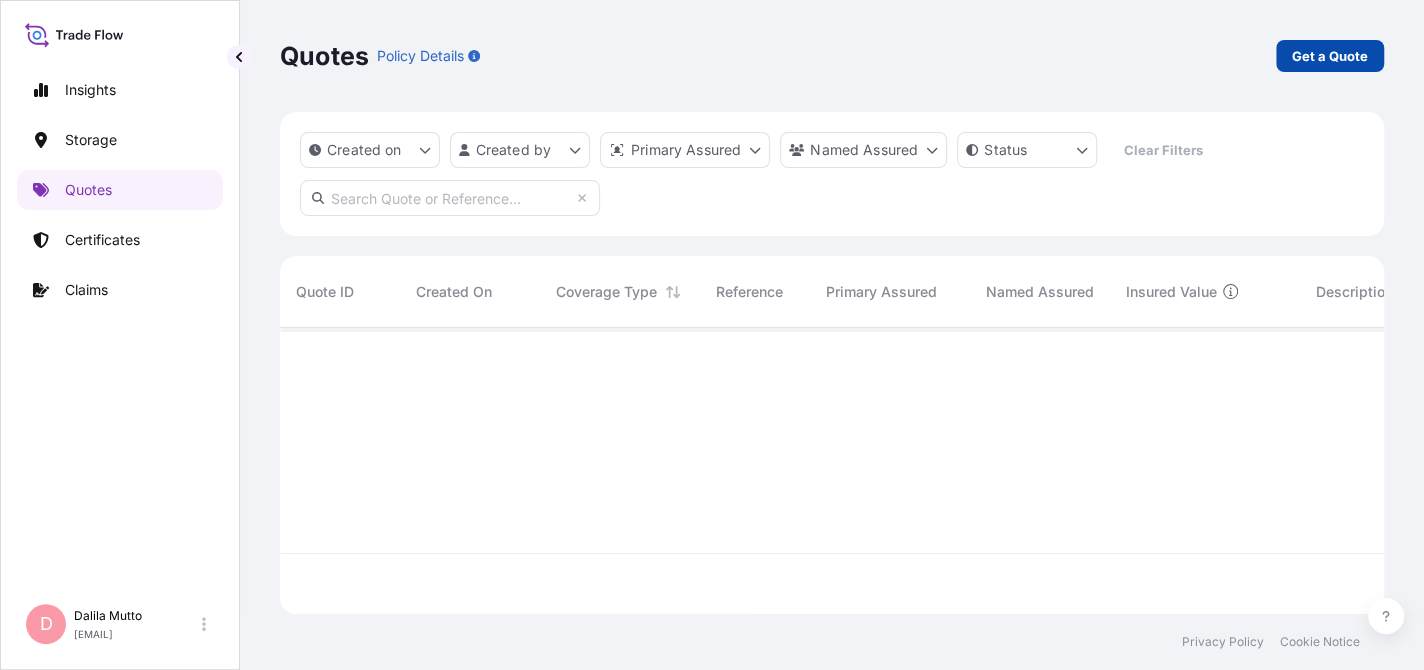 click on "Get a Quote" at bounding box center [1330, 56] 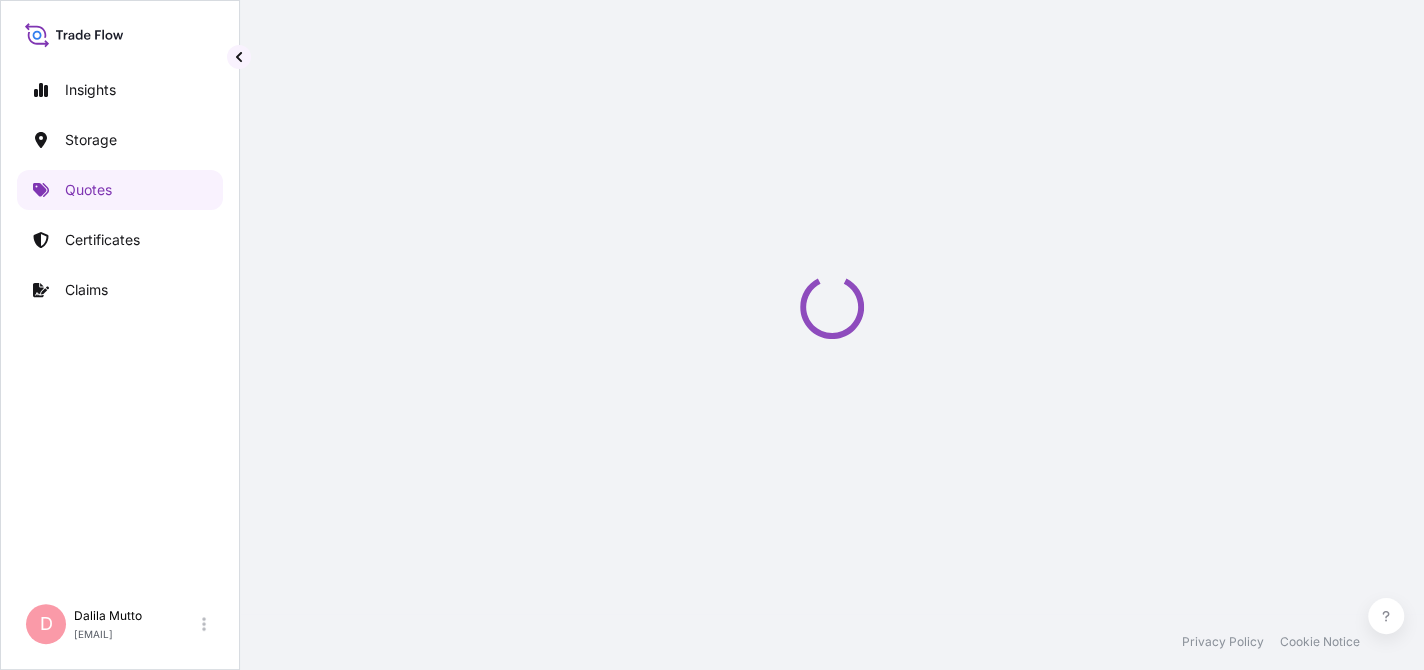 scroll, scrollTop: 31, scrollLeft: 0, axis: vertical 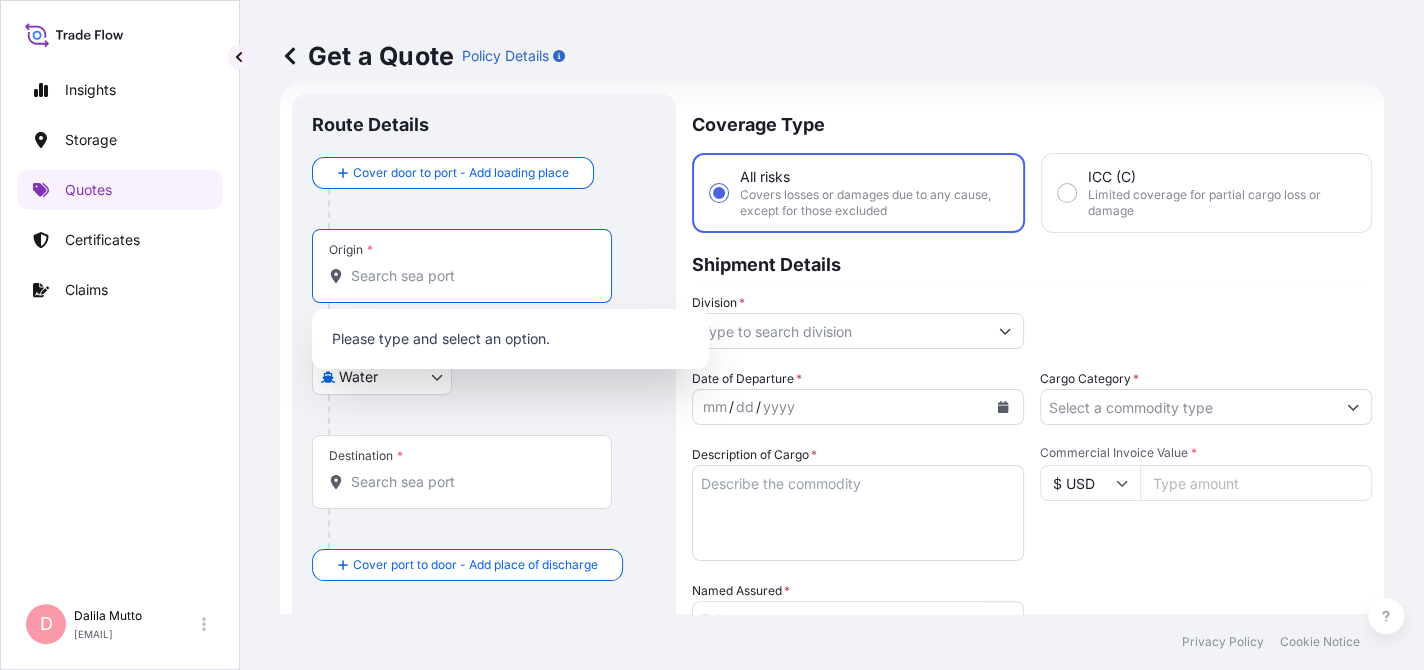 click on "Origin *" at bounding box center [469, 276] 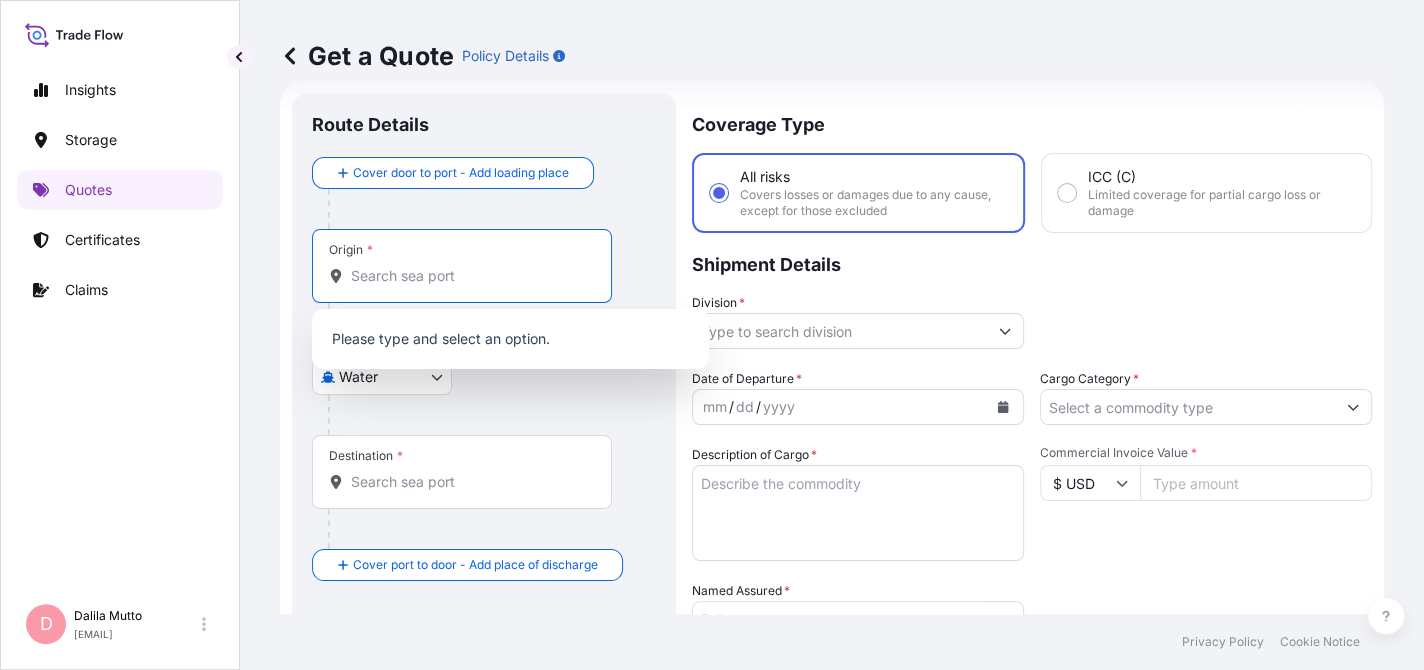 click on "0 options available.
Insights Storage Quotes Certificates Claims D [LAST_NAME]   [LAST_NAME] [EMAIL] Get a Quote Policy Details Route Details   Cover door to port - Add loading place Place of loading Road / Inland Road / Inland Origin * Main transport mode Water Air Water Inland Destination * Cover port to door - Add place of discharge Road / Inland Road / Inland Place of Discharge Coverage Type All risks Covers losses or damages due to any cause, except for those excluded ICC (C) Limited coverage for partial cargo loss or damage Shipment Details Division * Date of Departure * mm / dd / yyyy Cargo Category * Description of Cargo * Commercial Invoice Value   * $ USD Named Assured * Packing Category Type to search a container mode Please select a primary mode of transportation first. Freight Cost   $ USD CIF Markup % 10 Reference Duty Cost   $ USD Vessel Name Marks & Numbers Letter of Credit This shipment has a letter of credit Letter of credit * Letter of credit may not exceed 12000 characters" at bounding box center [712, 335] 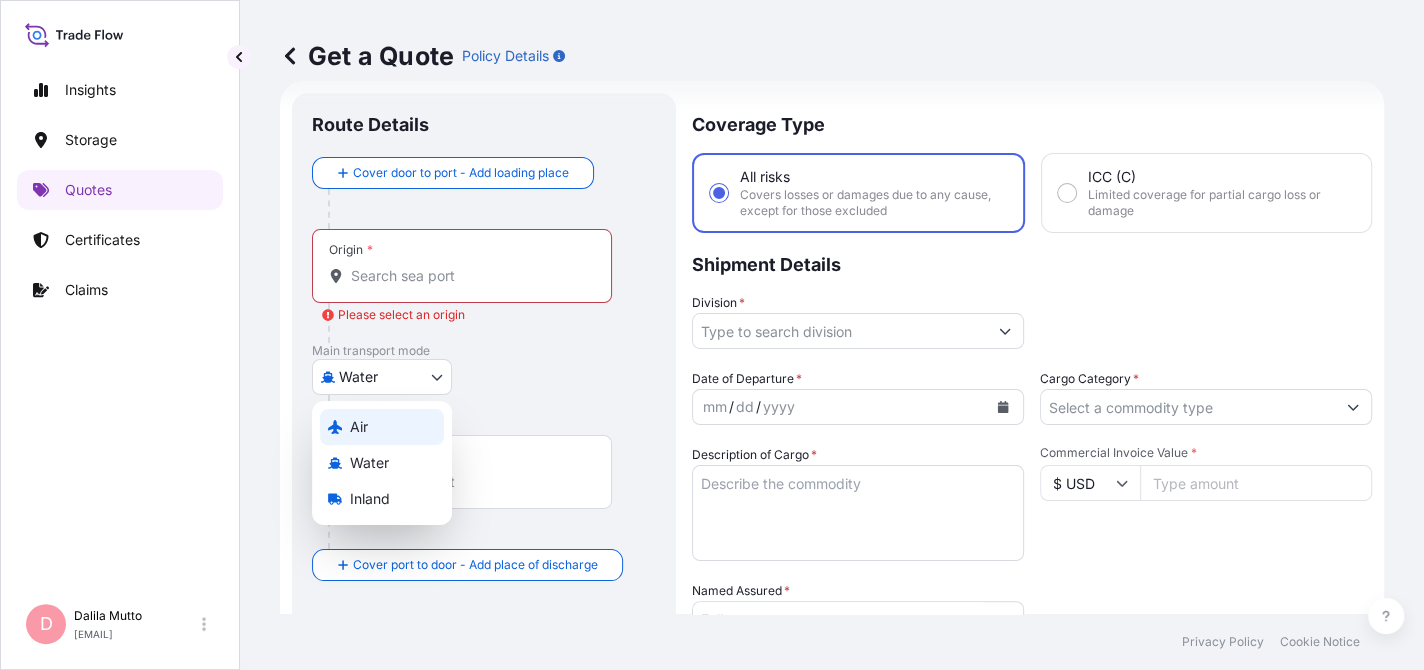 click on "Air" at bounding box center (382, 427) 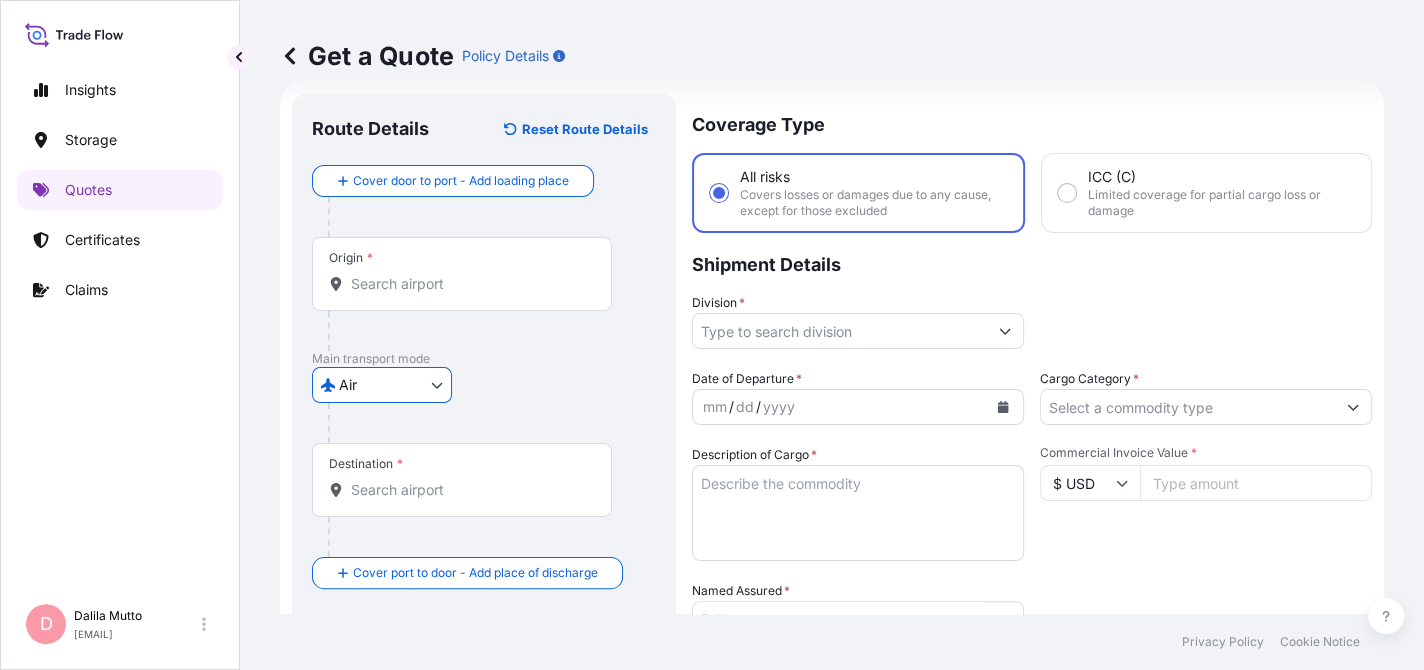 click on "Origin *" at bounding box center [469, 284] 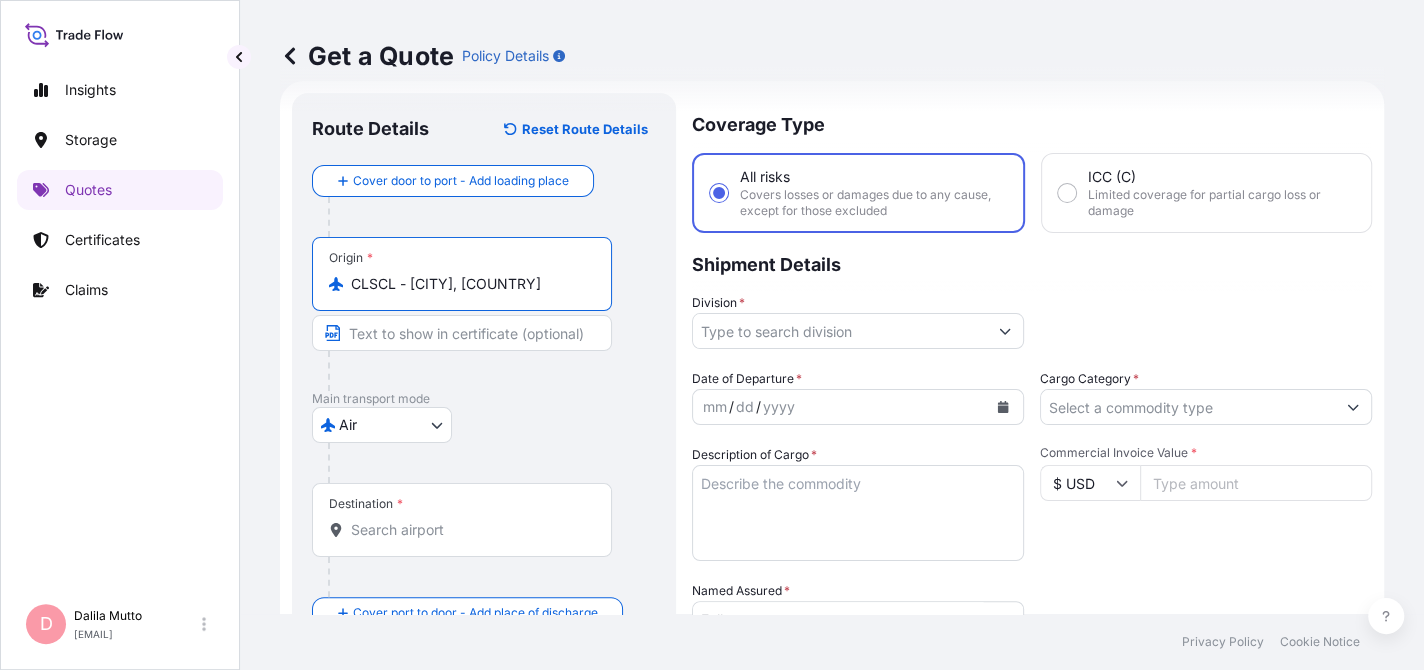 type on "CLSCL - [CITY], [COUNTRY]" 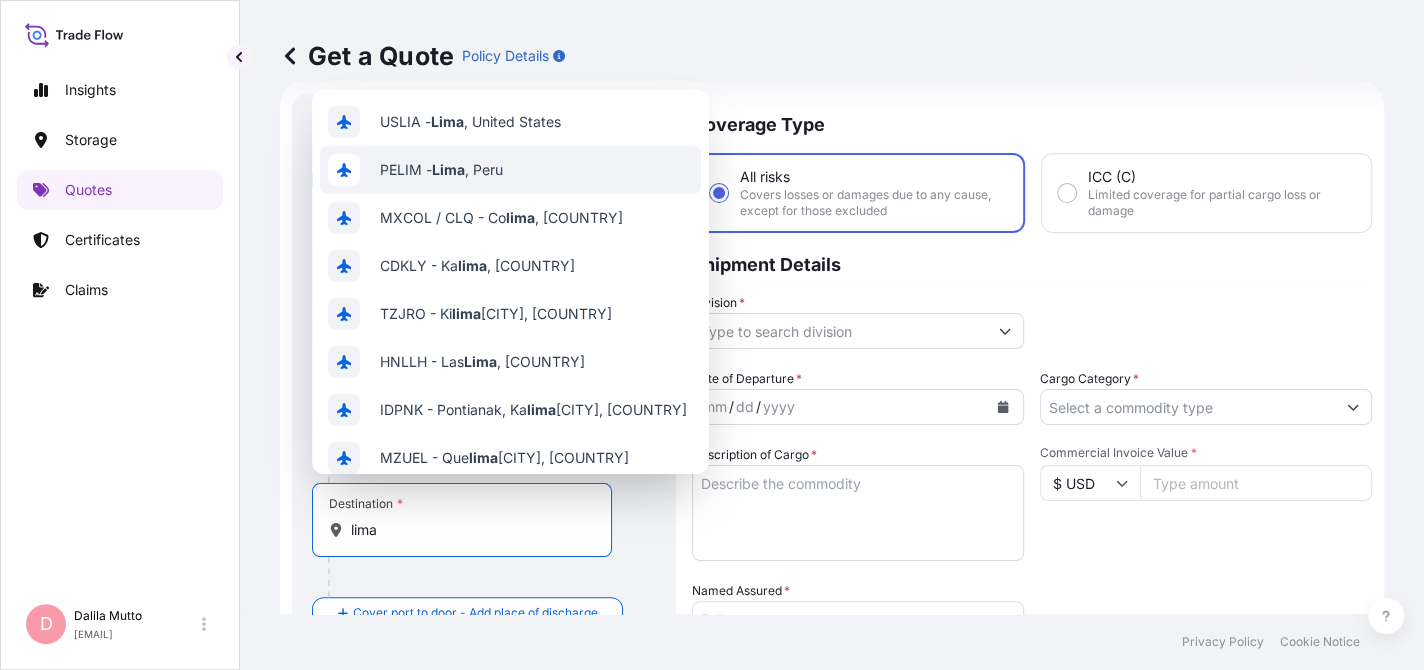 click on "PELIM -  [CITY] , [COUNTRY]" at bounding box center (510, 170) 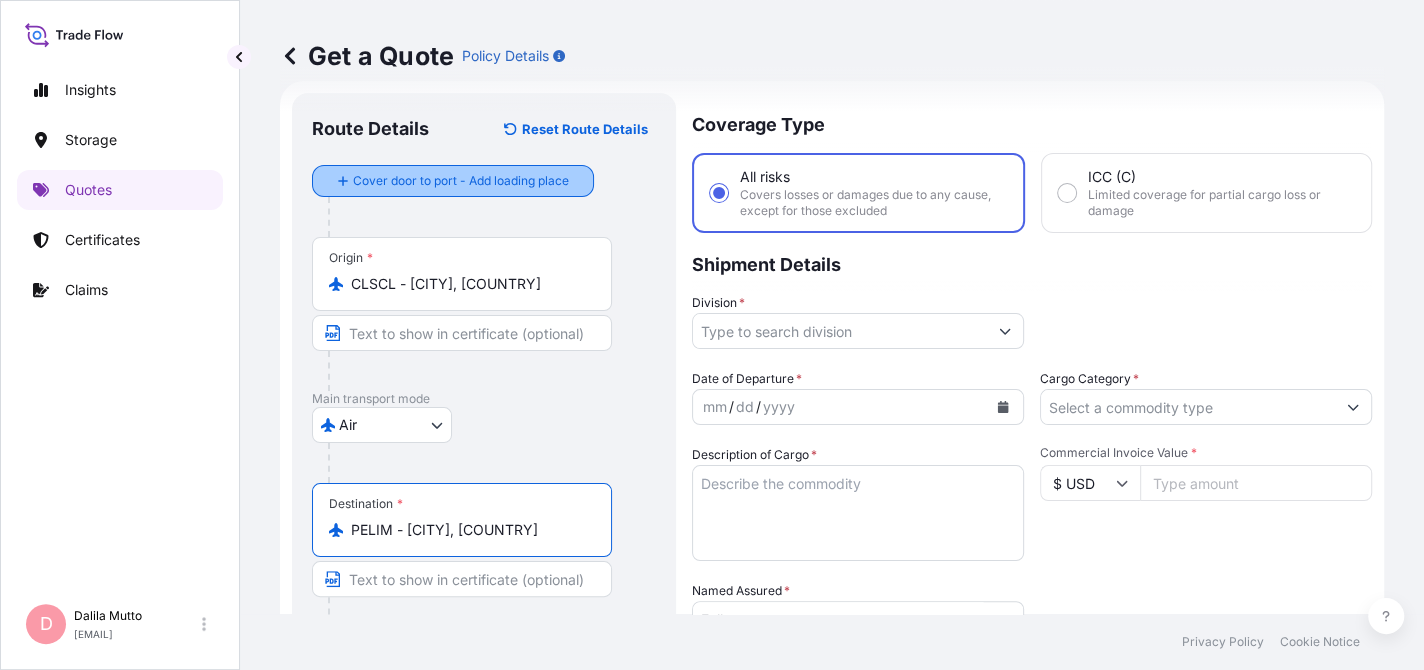 type on "PELIM - [CITY], [COUNTRY]" 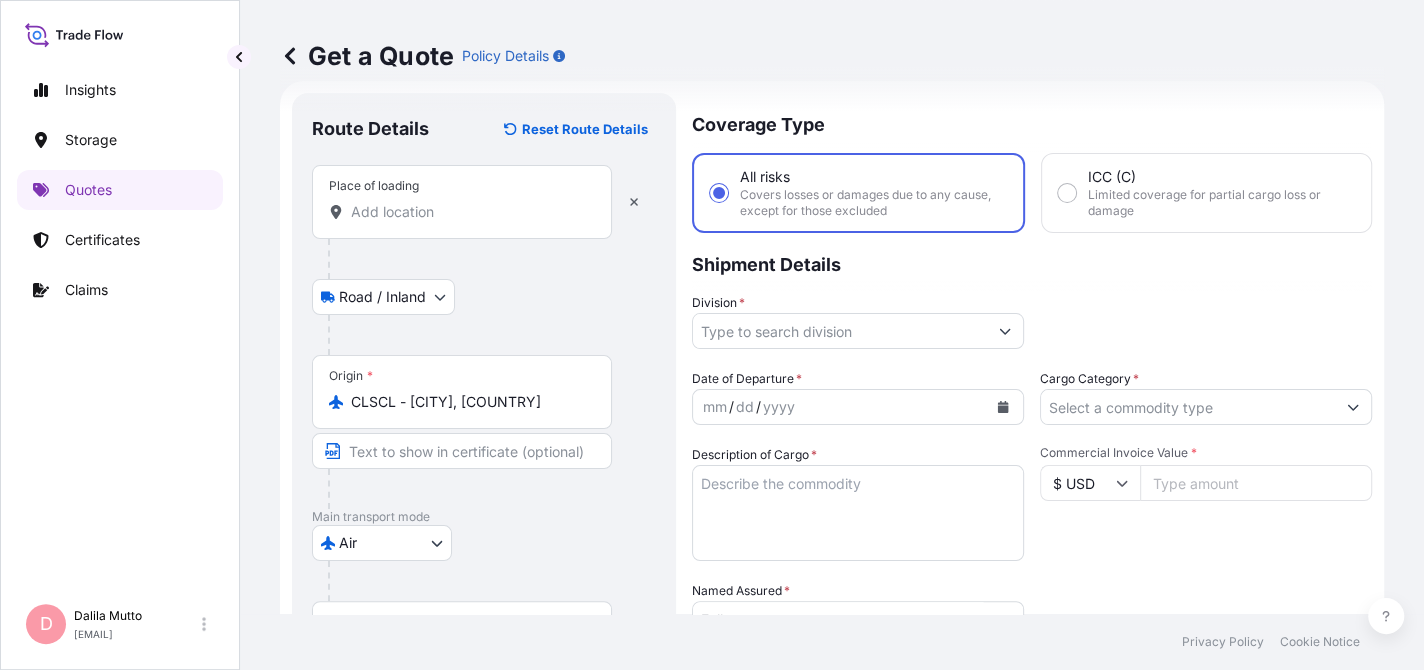 click on "Place of loading" at bounding box center (462, 202) 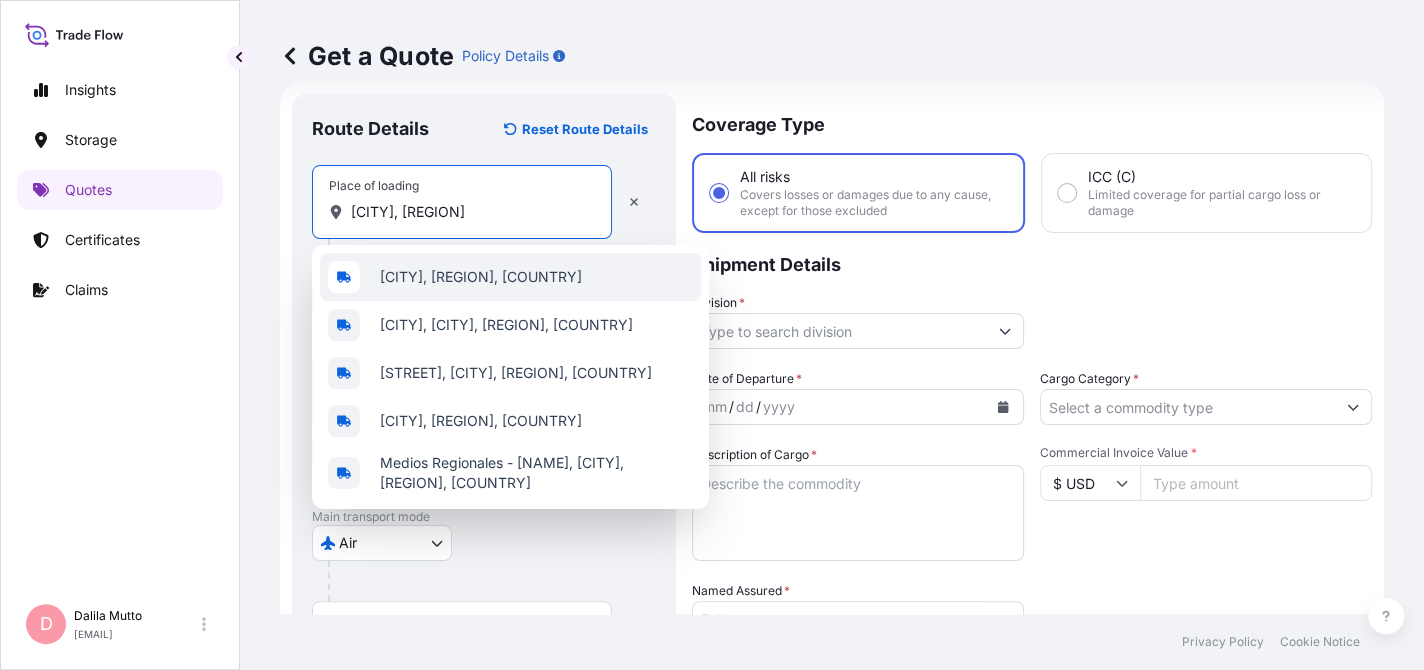 click on "[CITY], [REGION], [COUNTRY]" at bounding box center [510, 277] 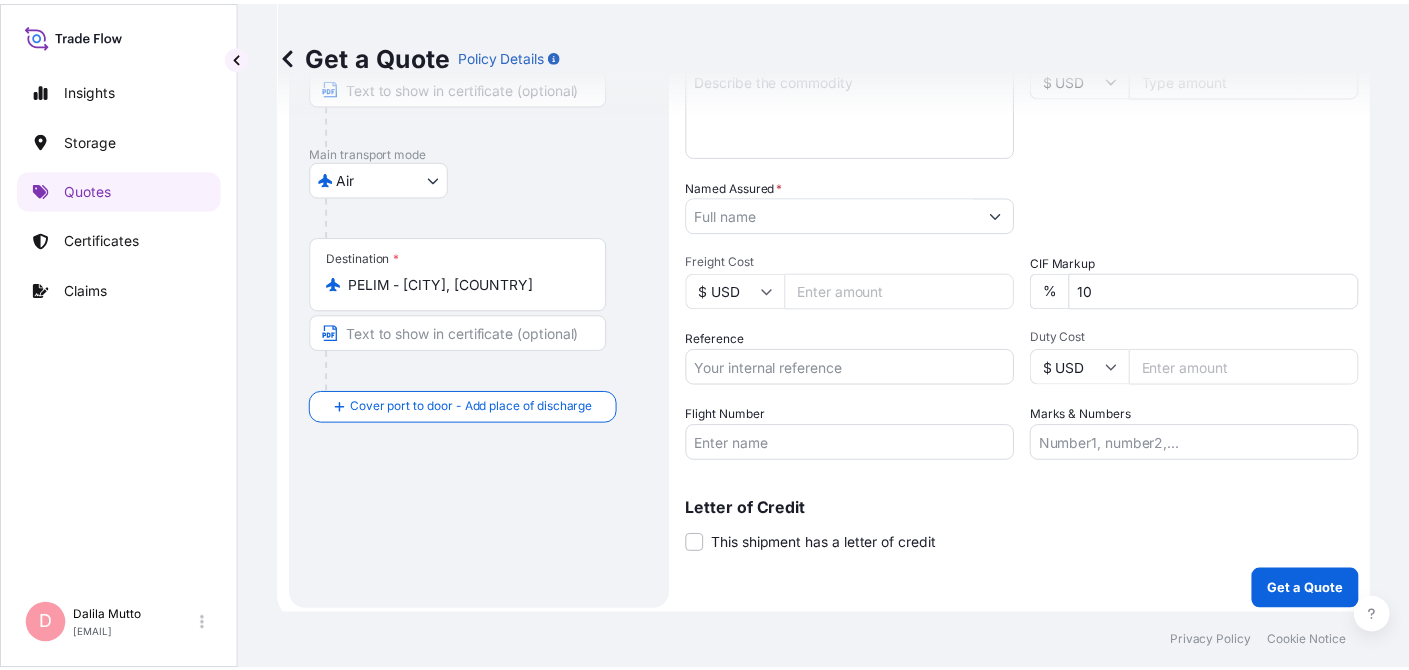scroll, scrollTop: 0, scrollLeft: 0, axis: both 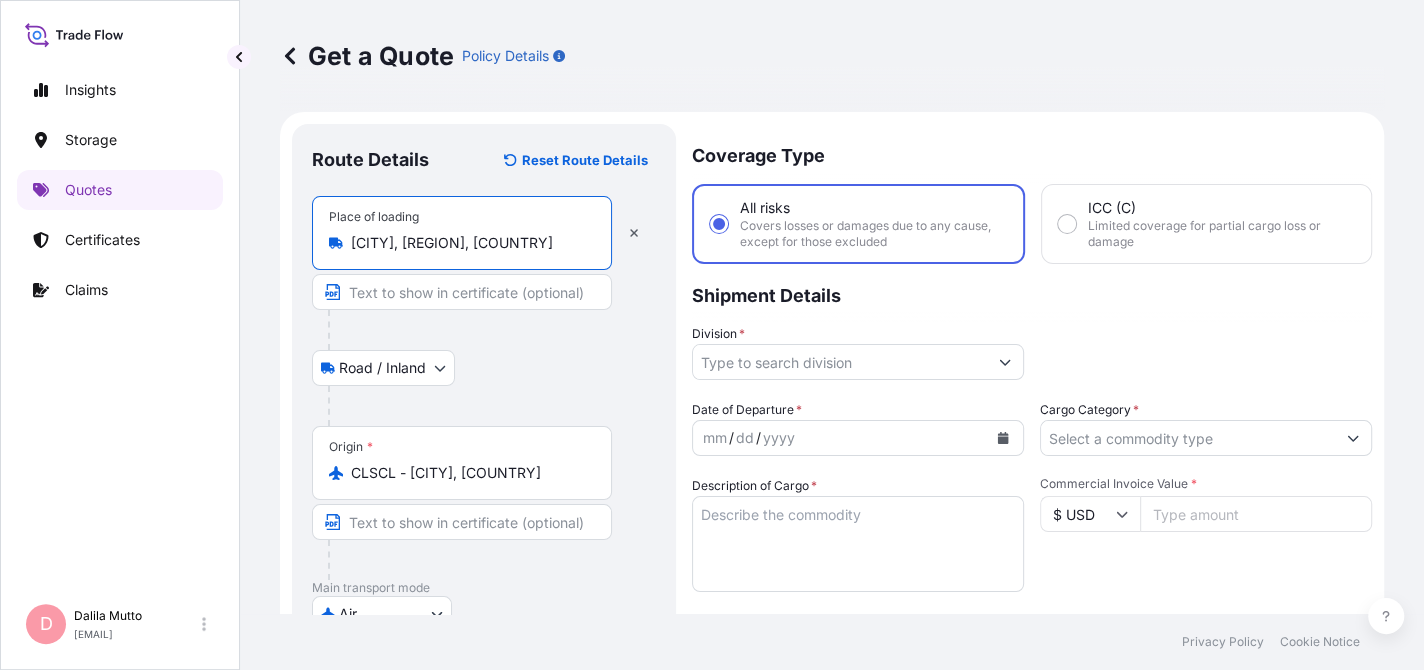 type on "[CITY], [REGION], [COUNTRY]" 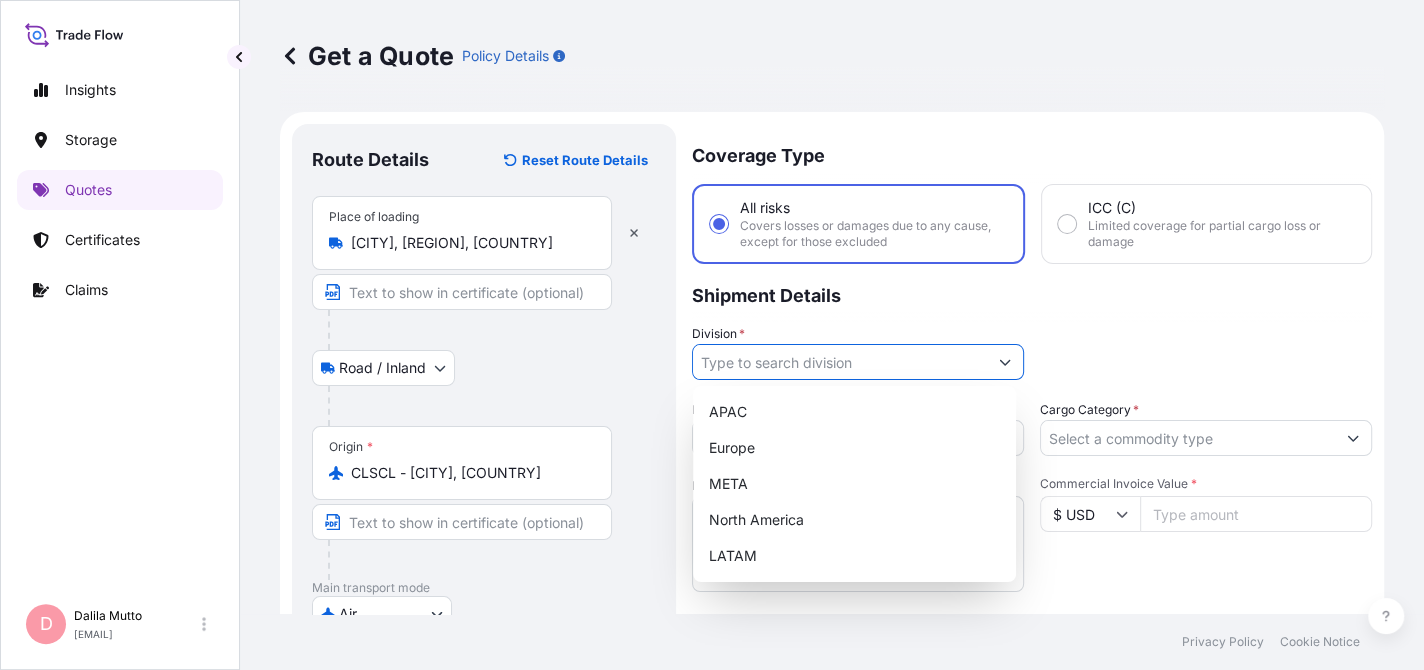 click on "Division *" at bounding box center [840, 362] 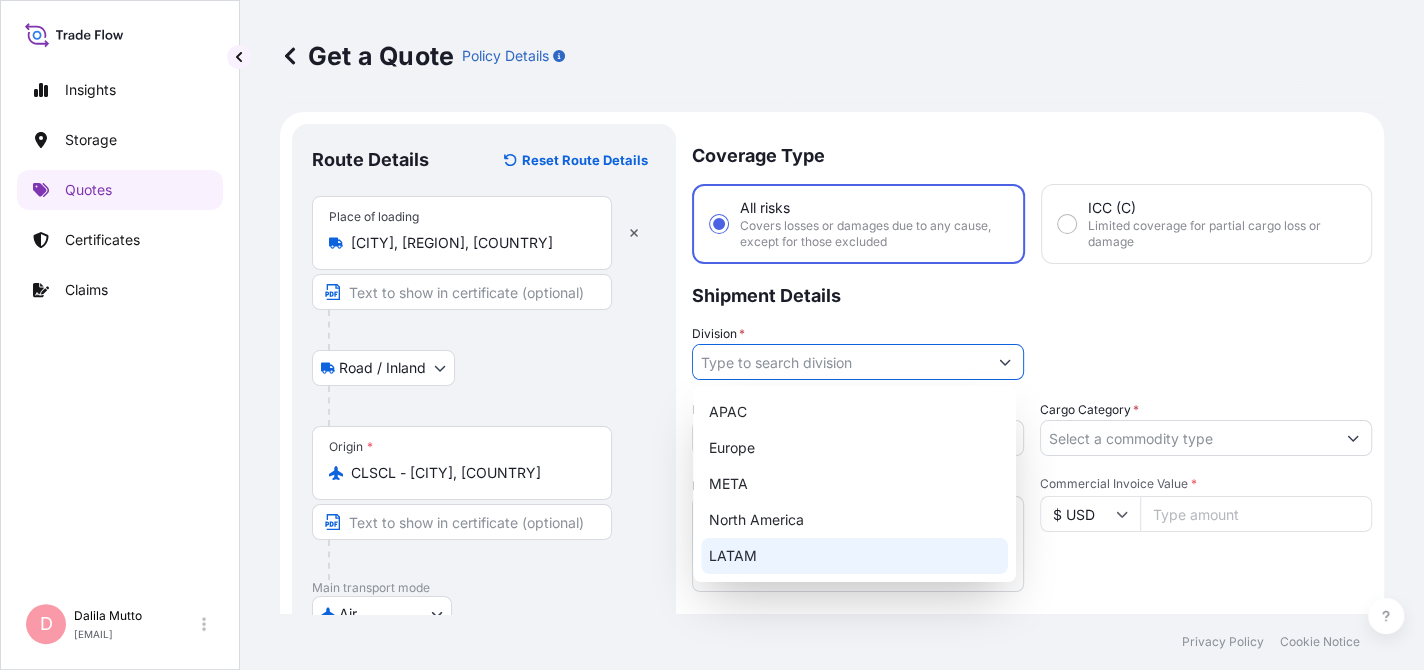 click on "LATAM" at bounding box center (854, 556) 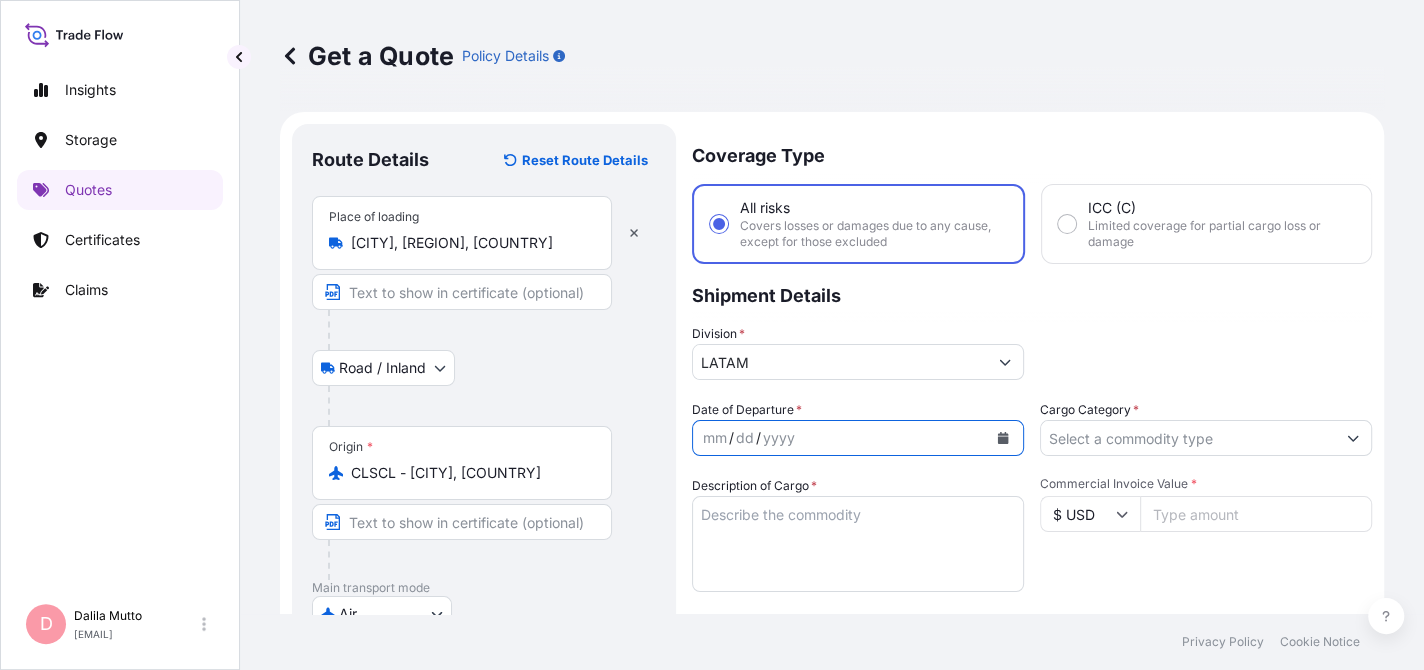 click 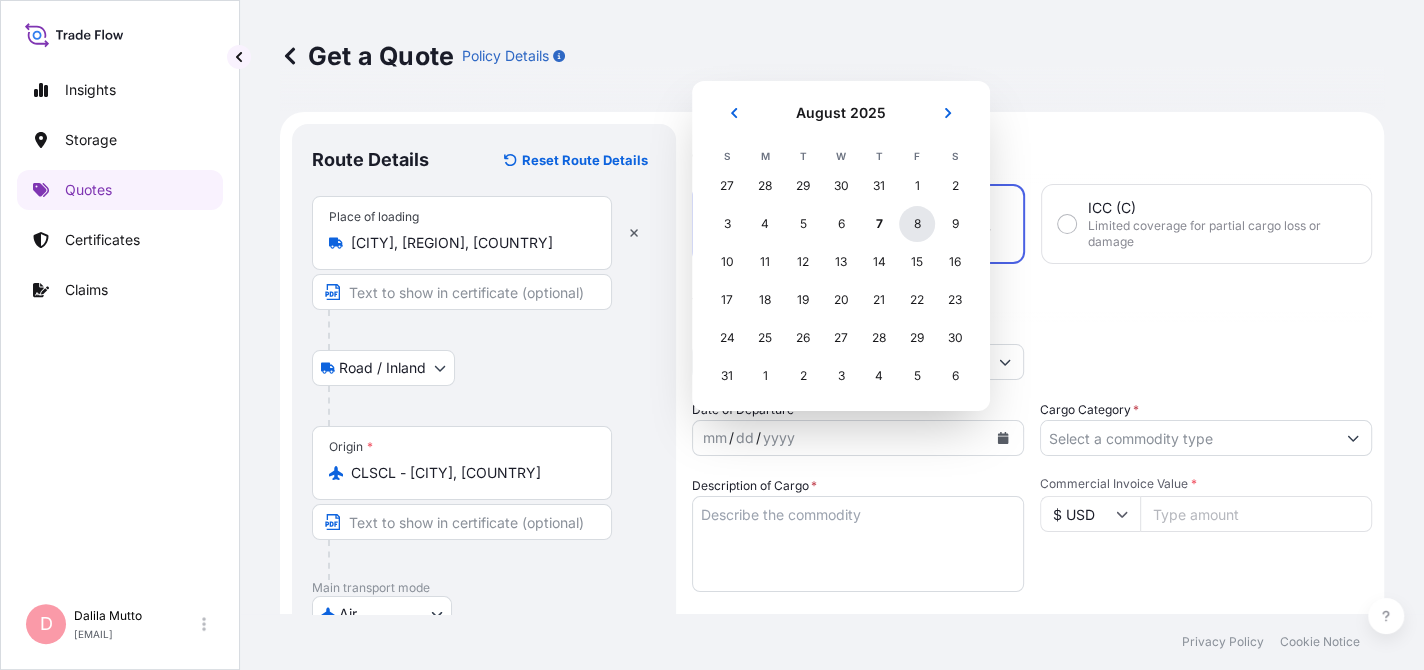 click on "8" at bounding box center (917, 224) 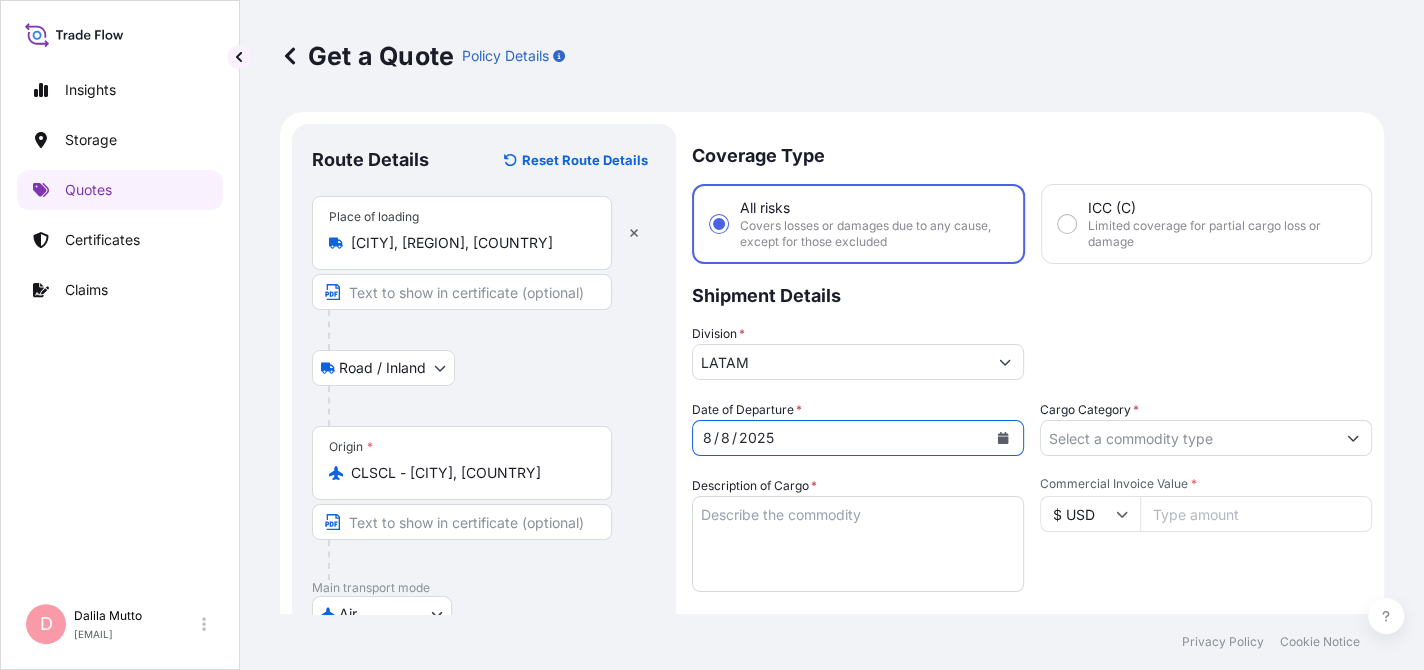 click on "Description of Cargo *" at bounding box center (858, 544) 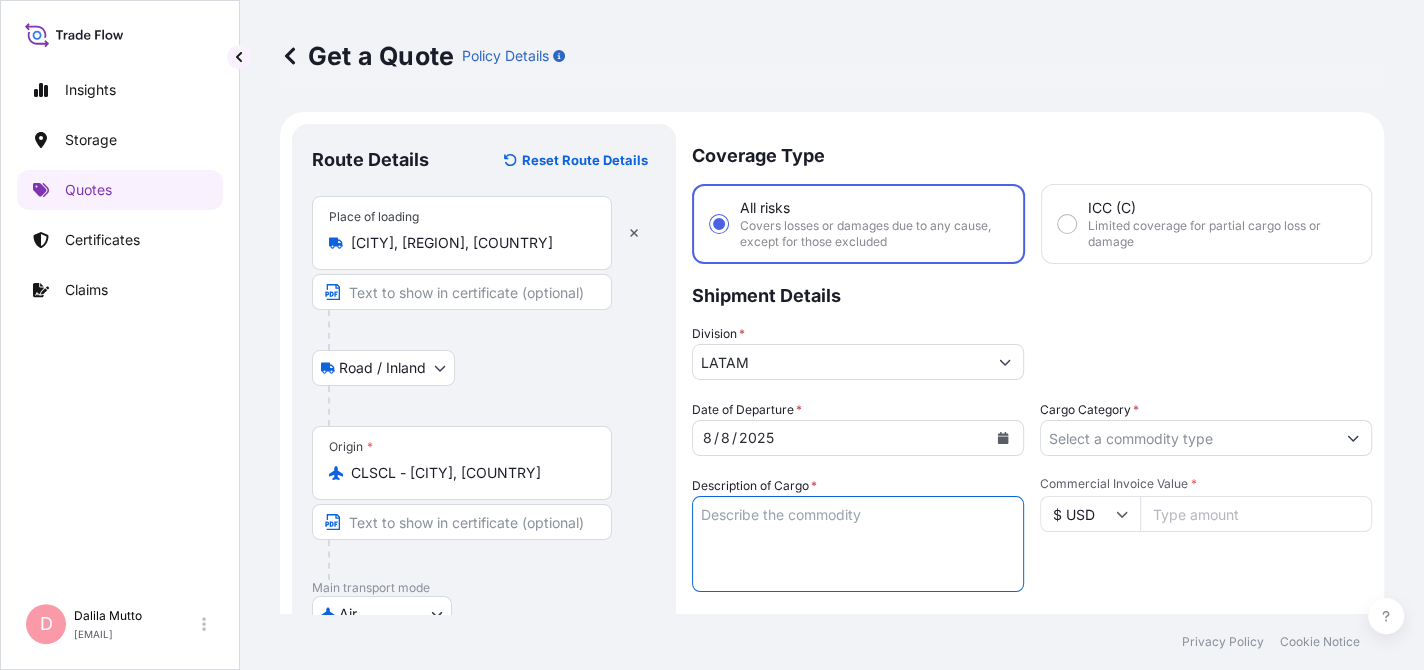 paste on "CELL PHONE ELEMENTS AND" 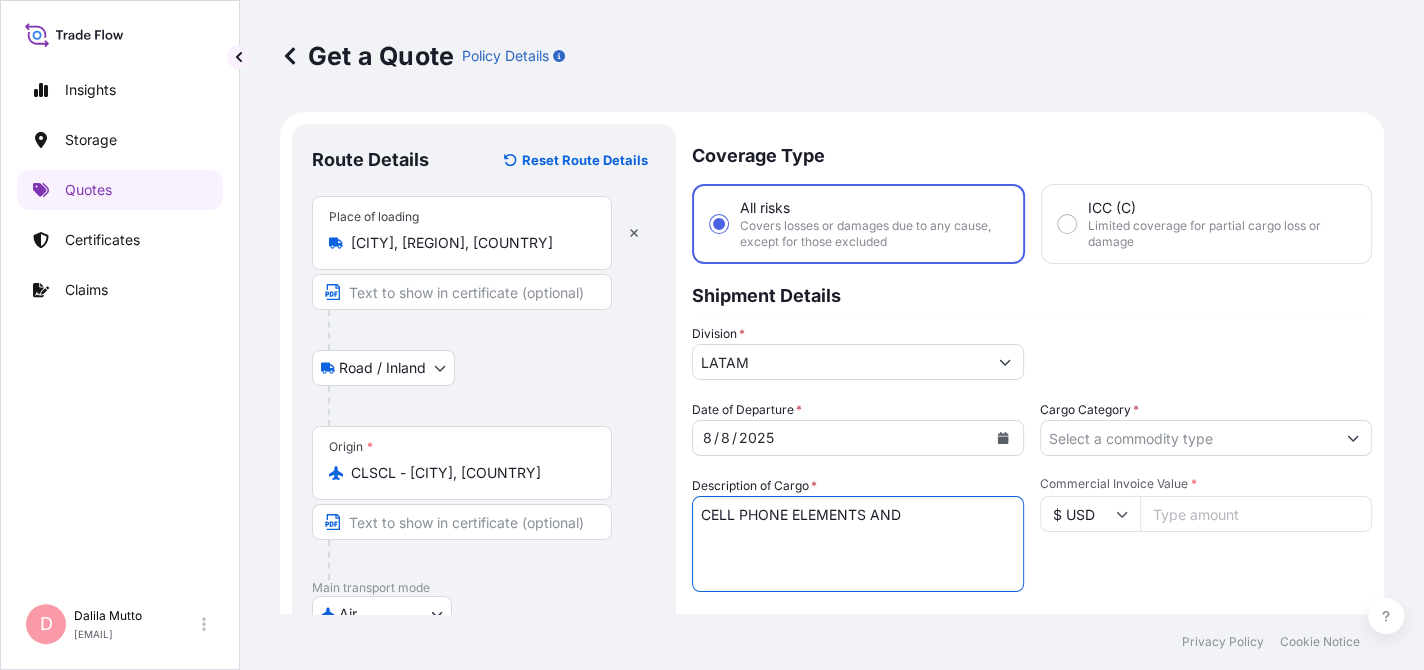 paste on "ACCESORIES" 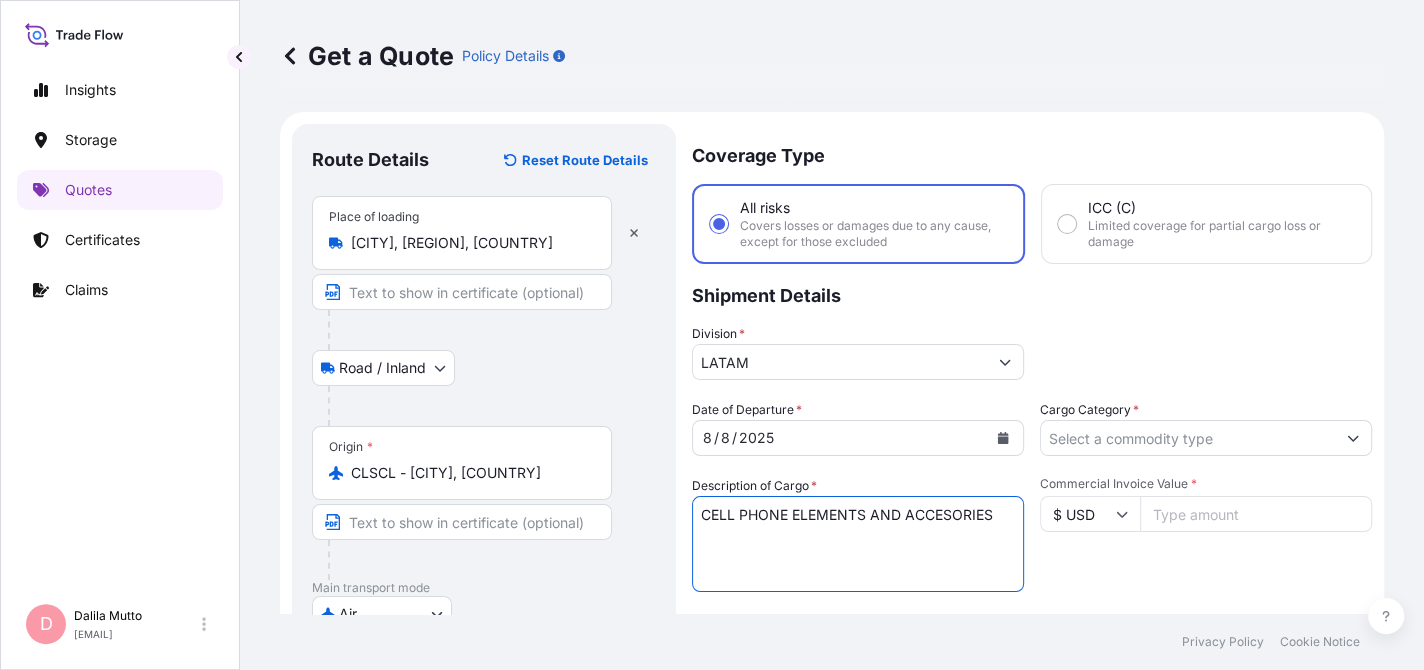 type on "CELL PHONE ELEMENTS AND ACCESORIES" 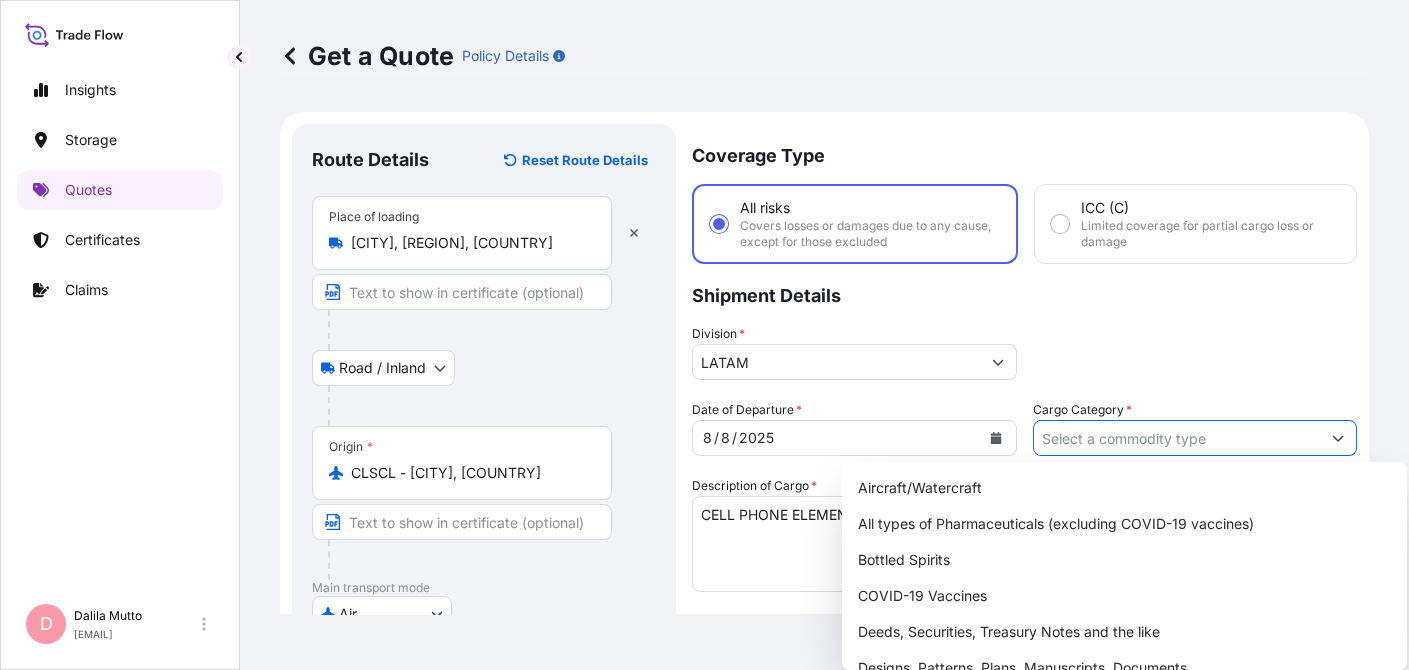 click on "Cargo Category *" at bounding box center (1177, 438) 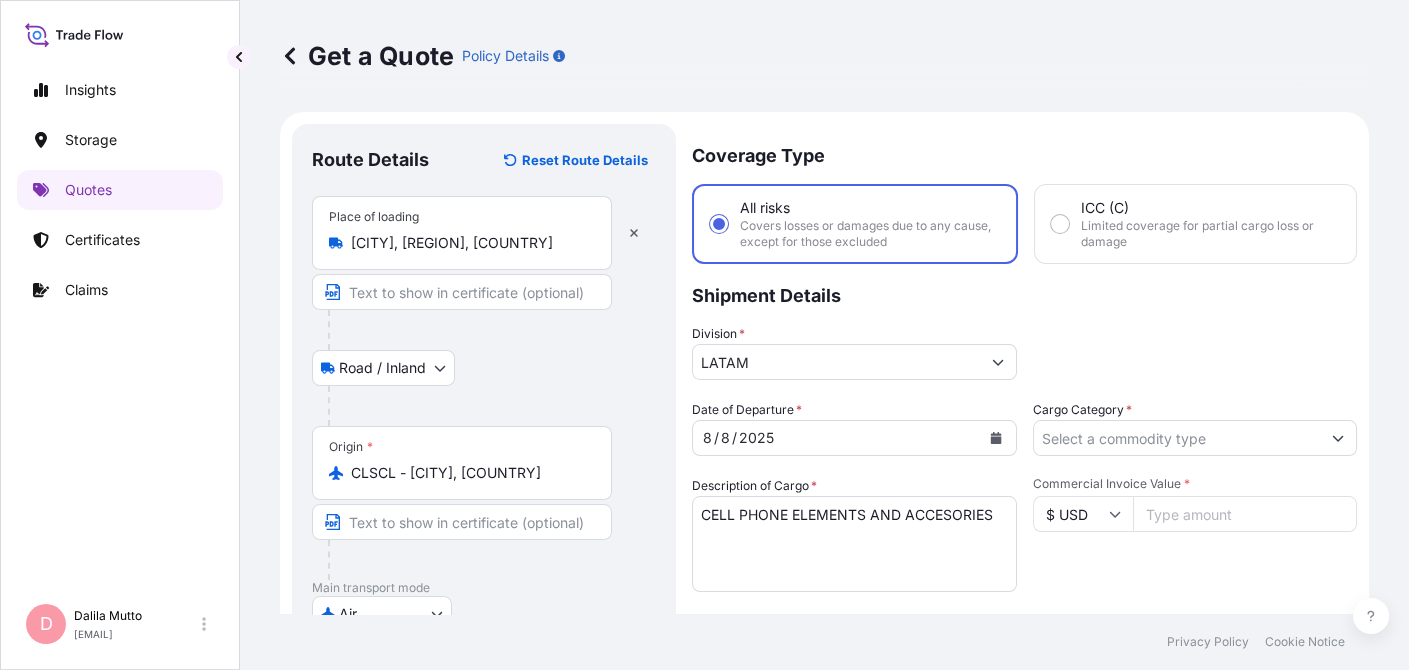 click on "Shipment Details" at bounding box center (1024, 294) 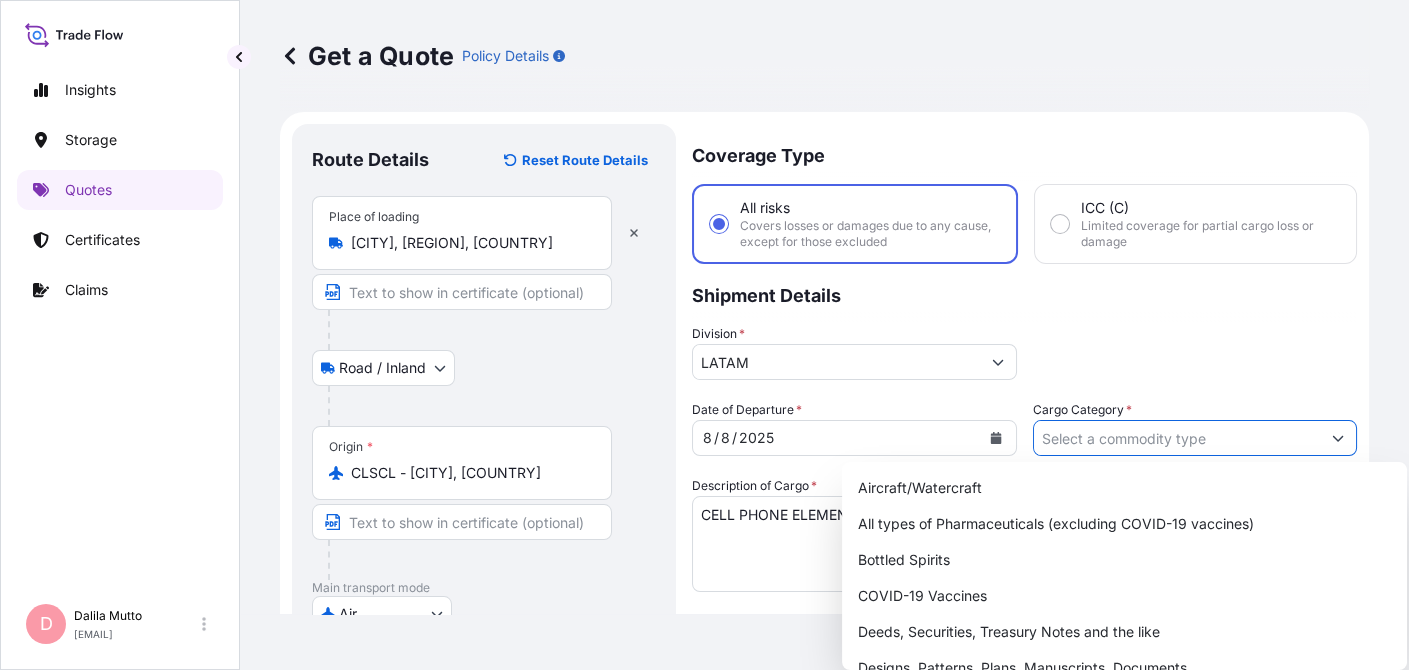 click on "Cargo Category *" at bounding box center (1177, 438) 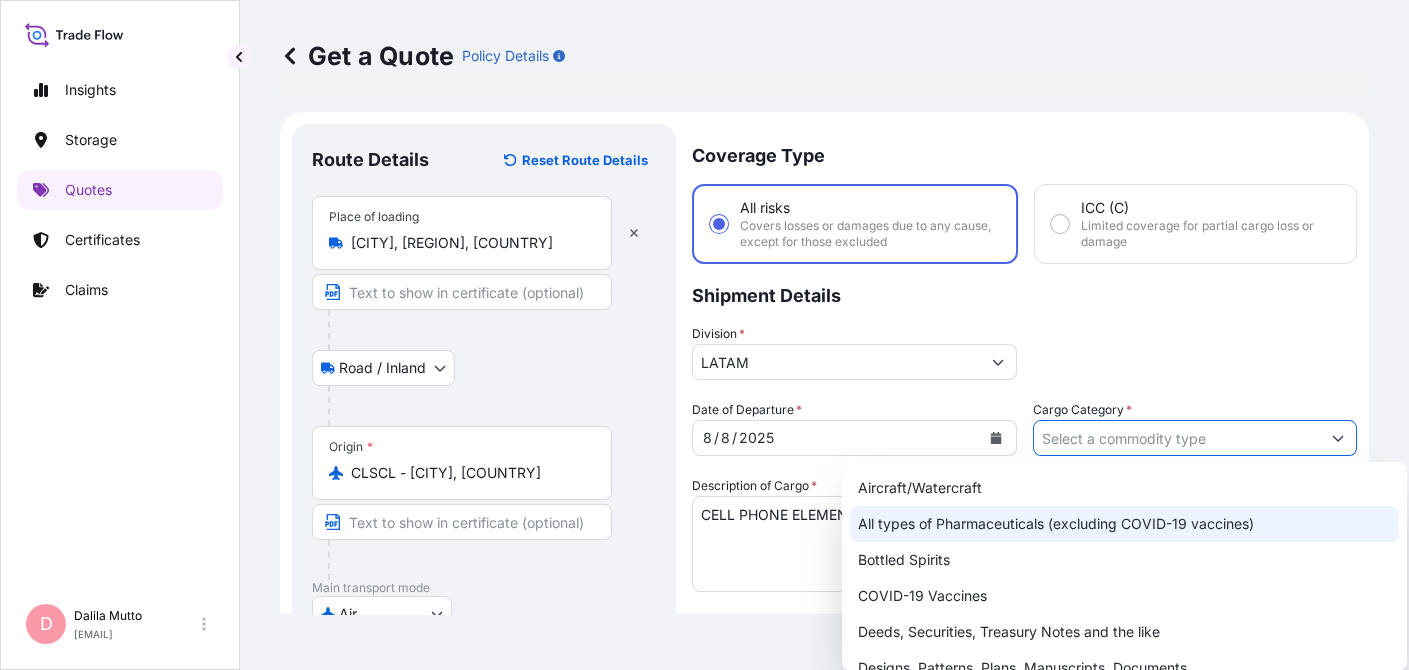 scroll, scrollTop: 19, scrollLeft: 0, axis: vertical 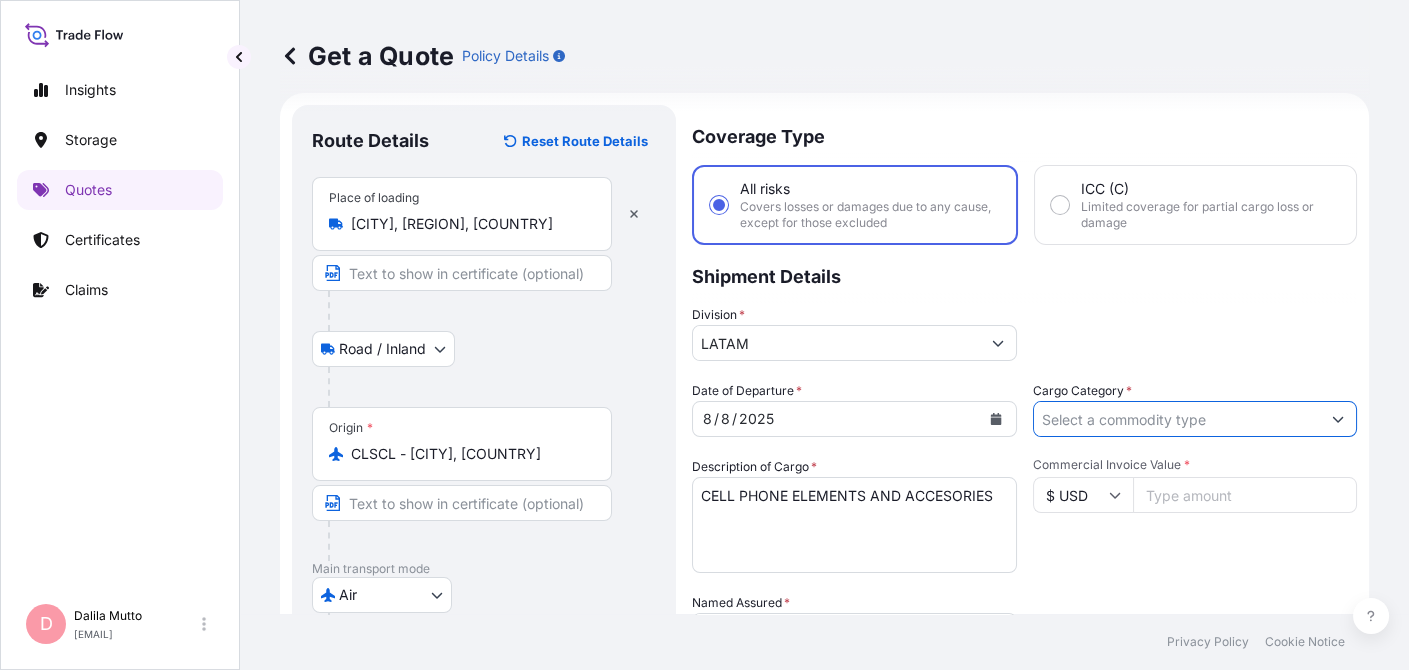 click at bounding box center (1338, 419) 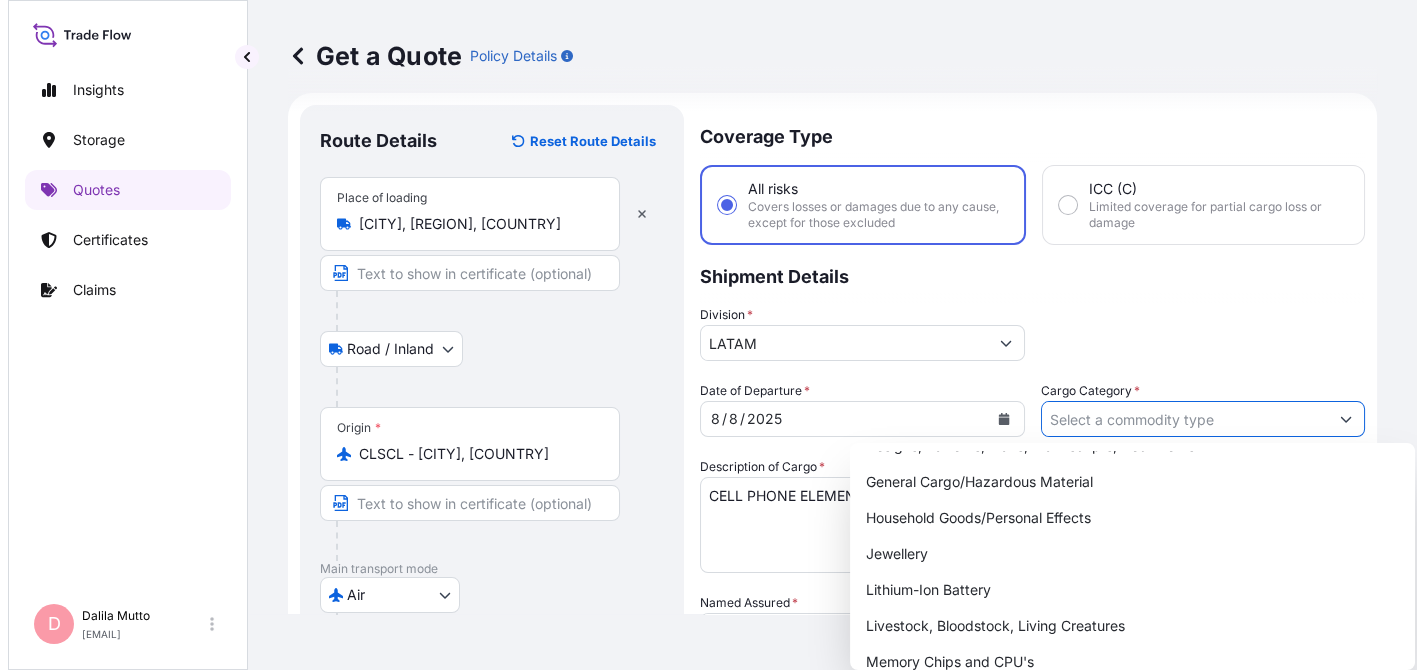 scroll, scrollTop: 205, scrollLeft: 0, axis: vertical 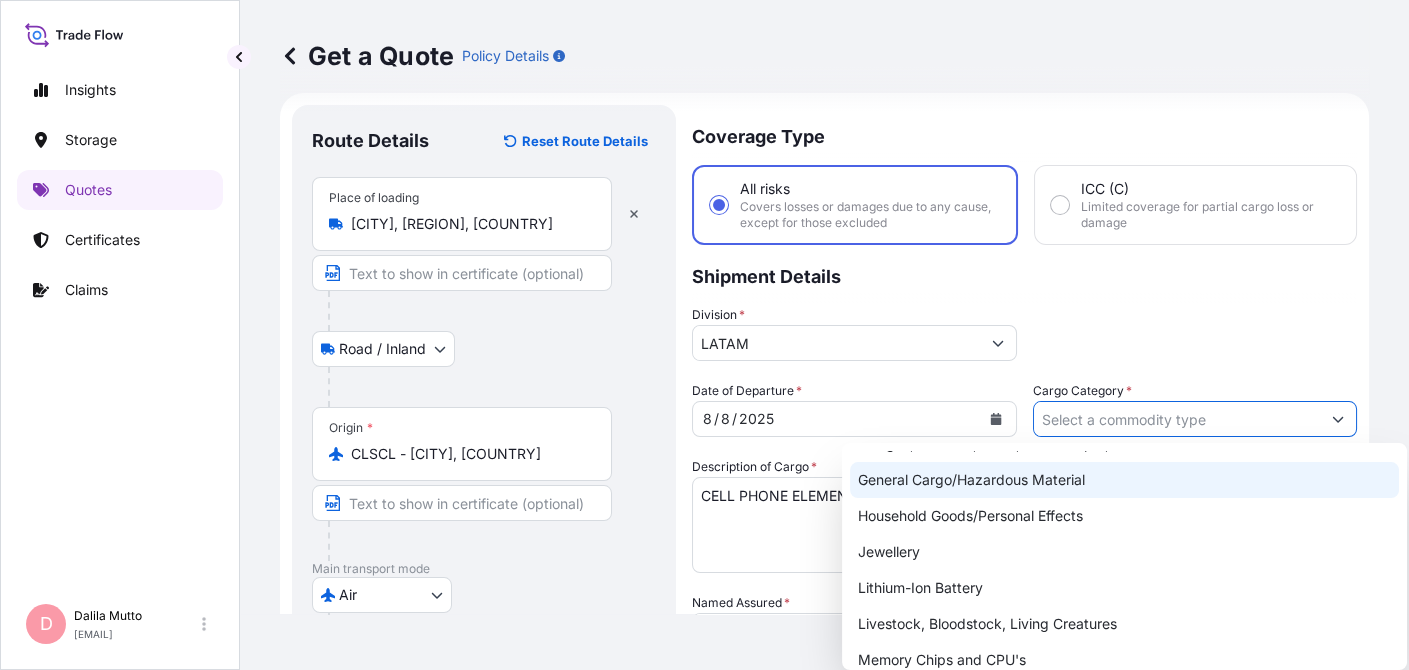 click on "General Cargo/Hazardous Material" at bounding box center [1124, 480] 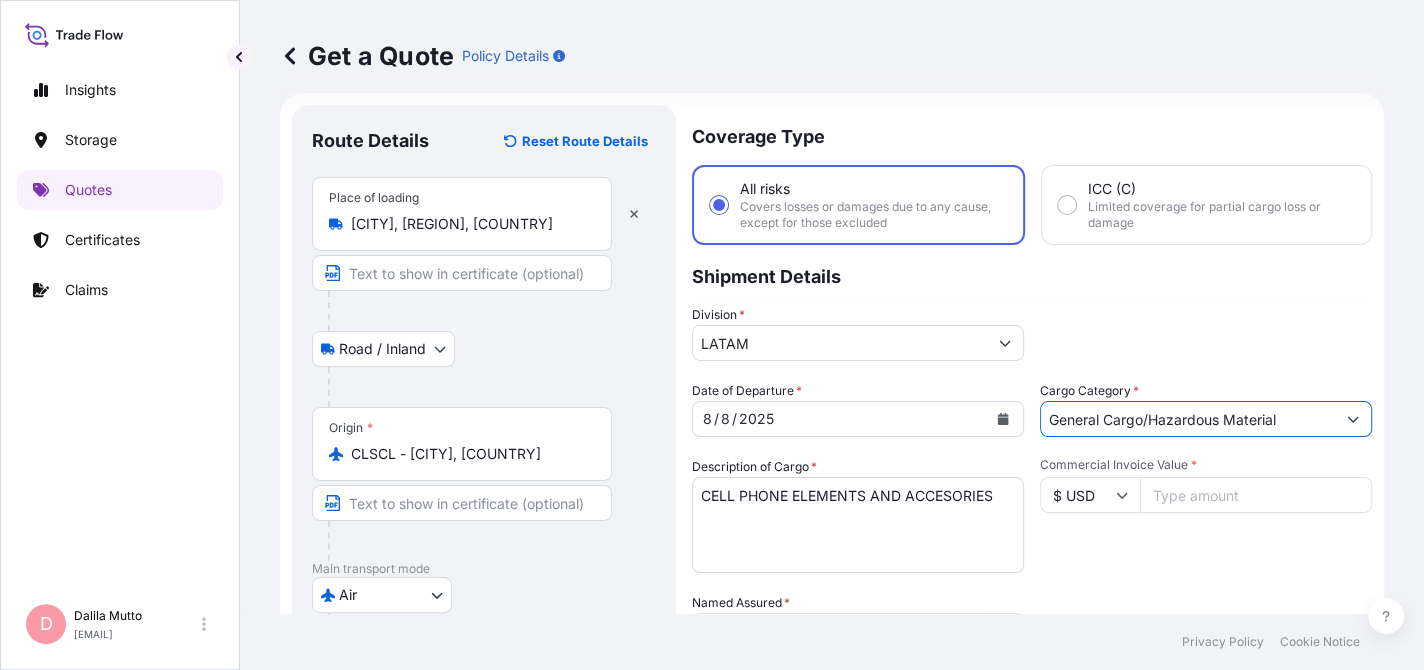 click on "Commercial Invoice Value   *" at bounding box center (1256, 495) 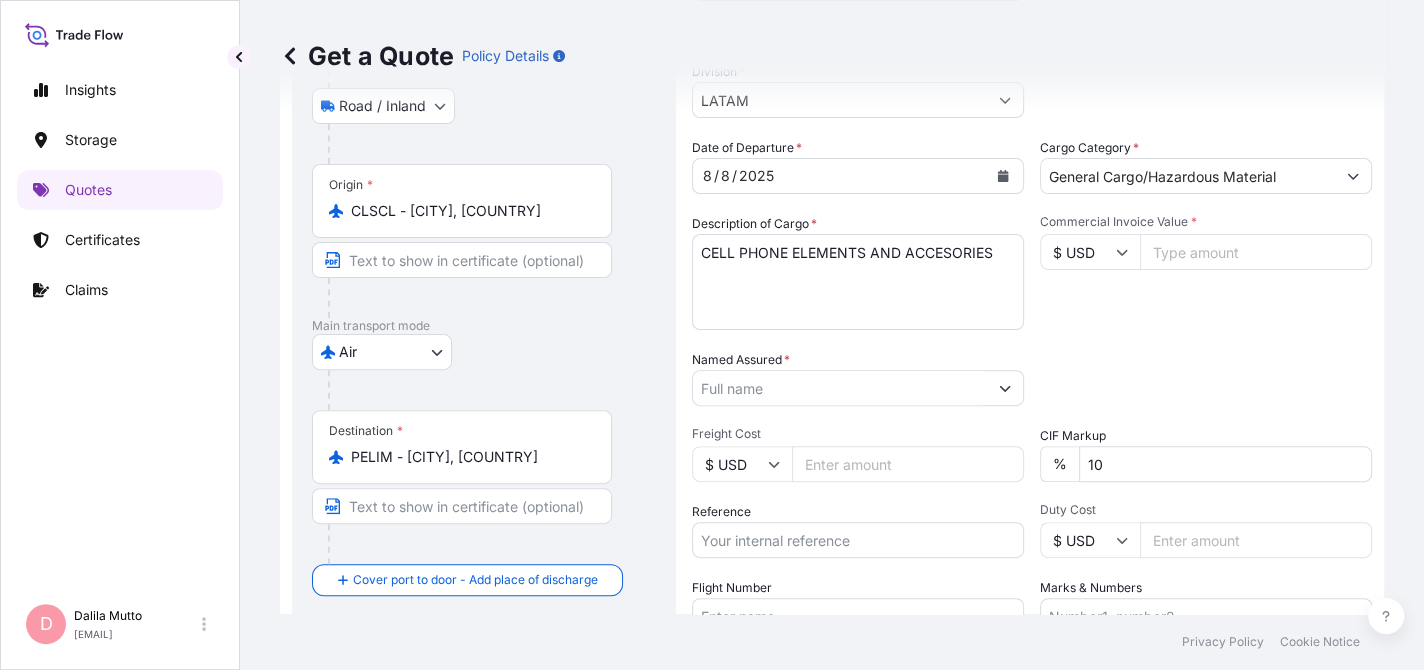 scroll, scrollTop: 260, scrollLeft: 0, axis: vertical 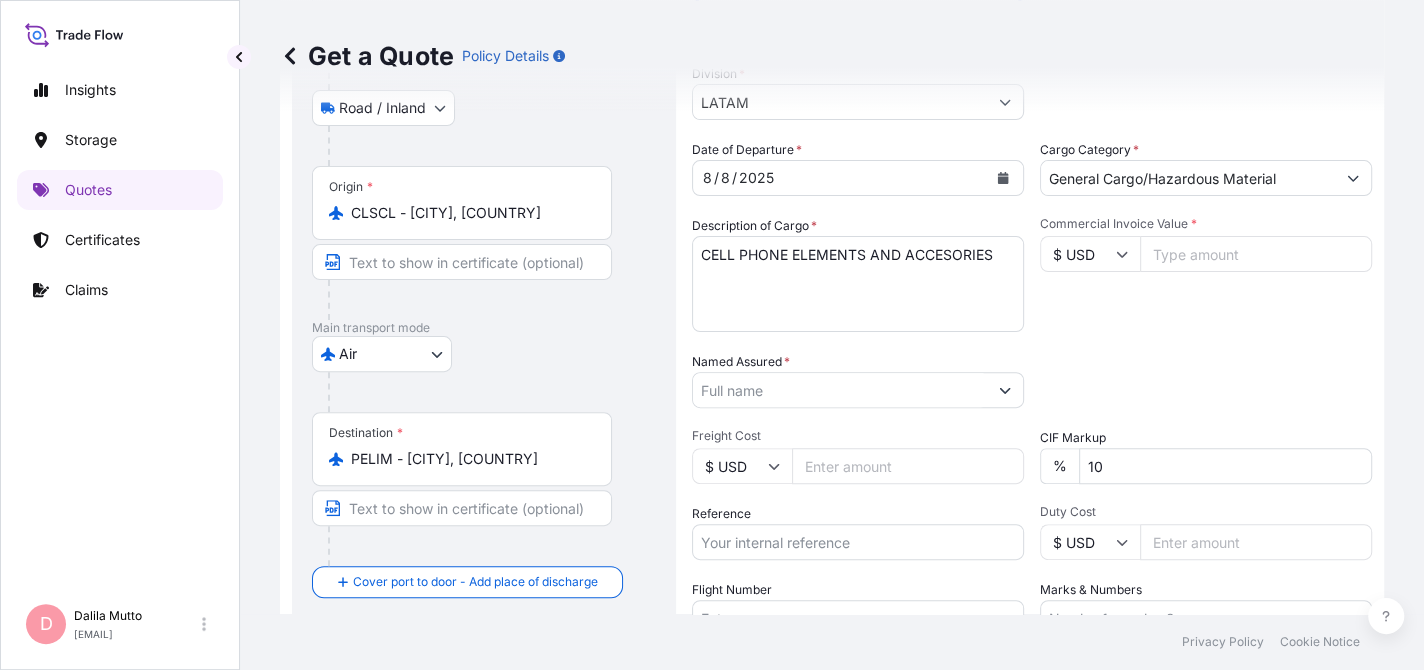 click on "Named Assured *" at bounding box center (840, 390) 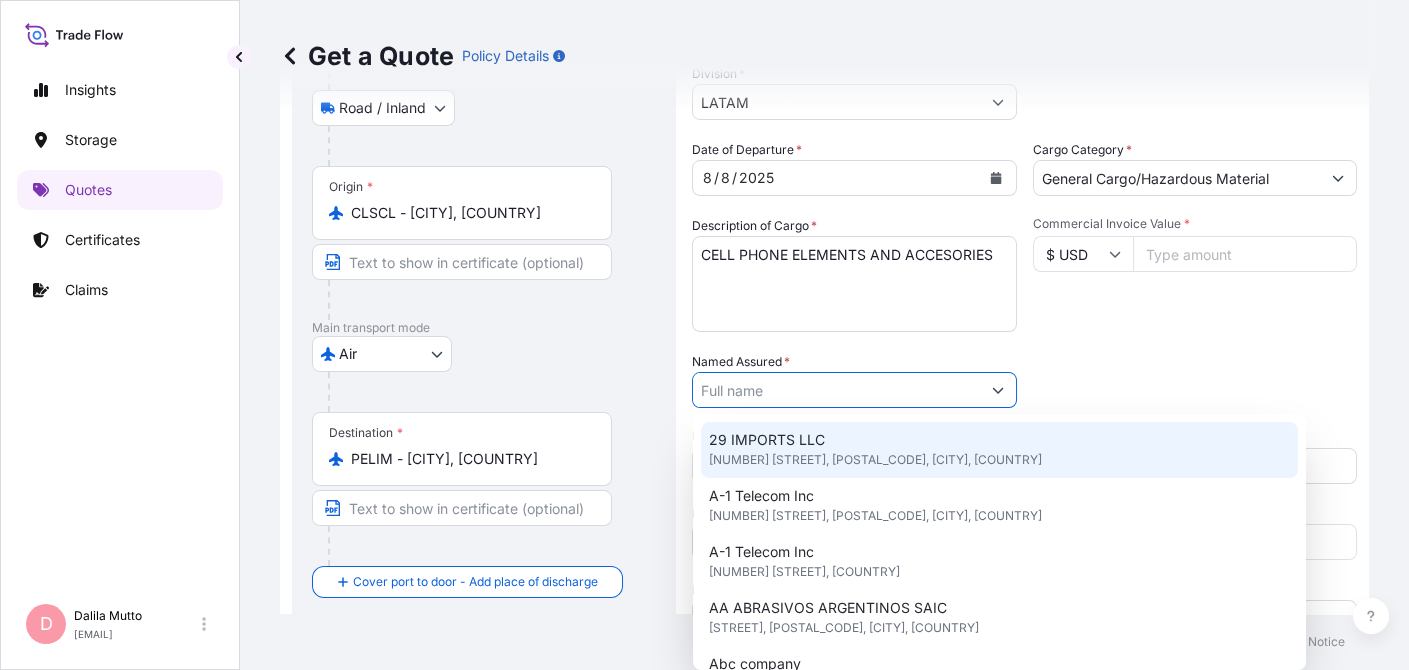 click on "Date of Departure * 8 / 8 / 2025 Cargo Category * General Cargo/Hazardous Material Description of Cargo * CELL PHONE ELEMENTS AND ACCESORIES Commercial Invoice Value   * $ USD Named Assured * Packing Category Type to search a container mode Please select a primary mode of transportation first. Freight Cost   $ USD CIF Markup % 10 Reference Duty Cost   $ USD Flight Number Marks & Numbers" at bounding box center [1024, 388] 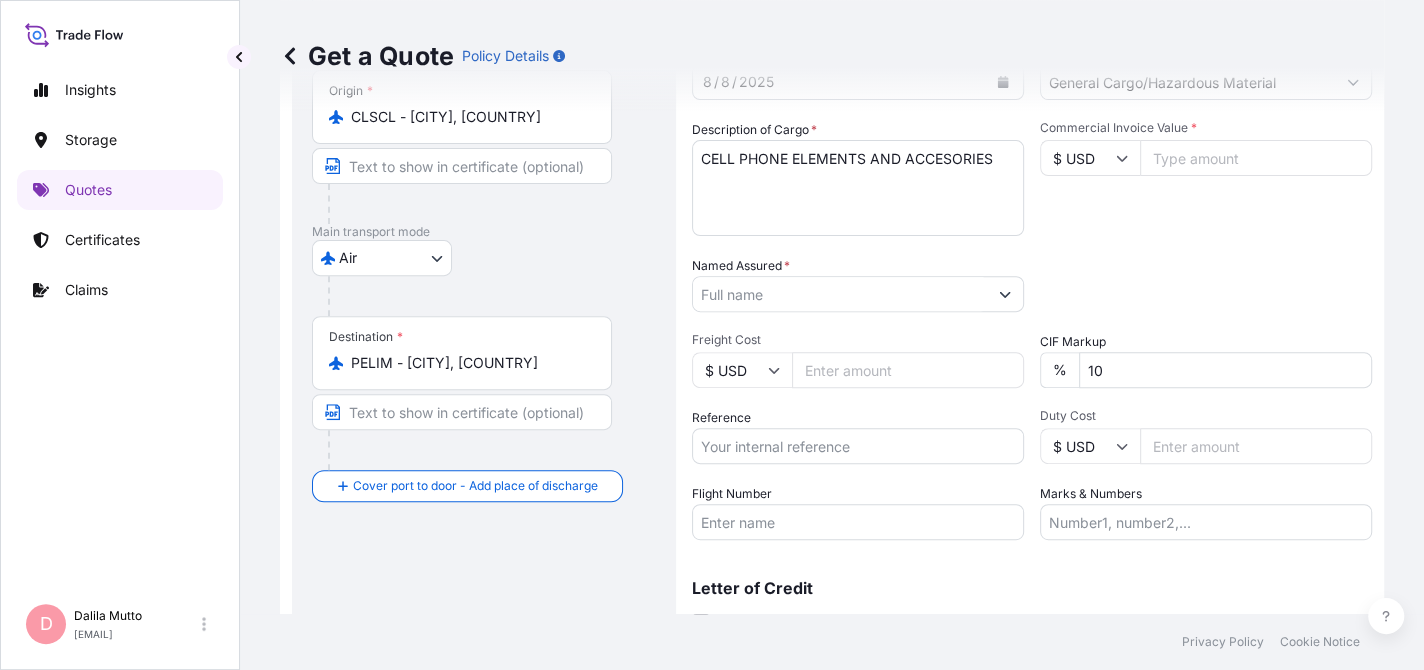 scroll, scrollTop: 357, scrollLeft: 0, axis: vertical 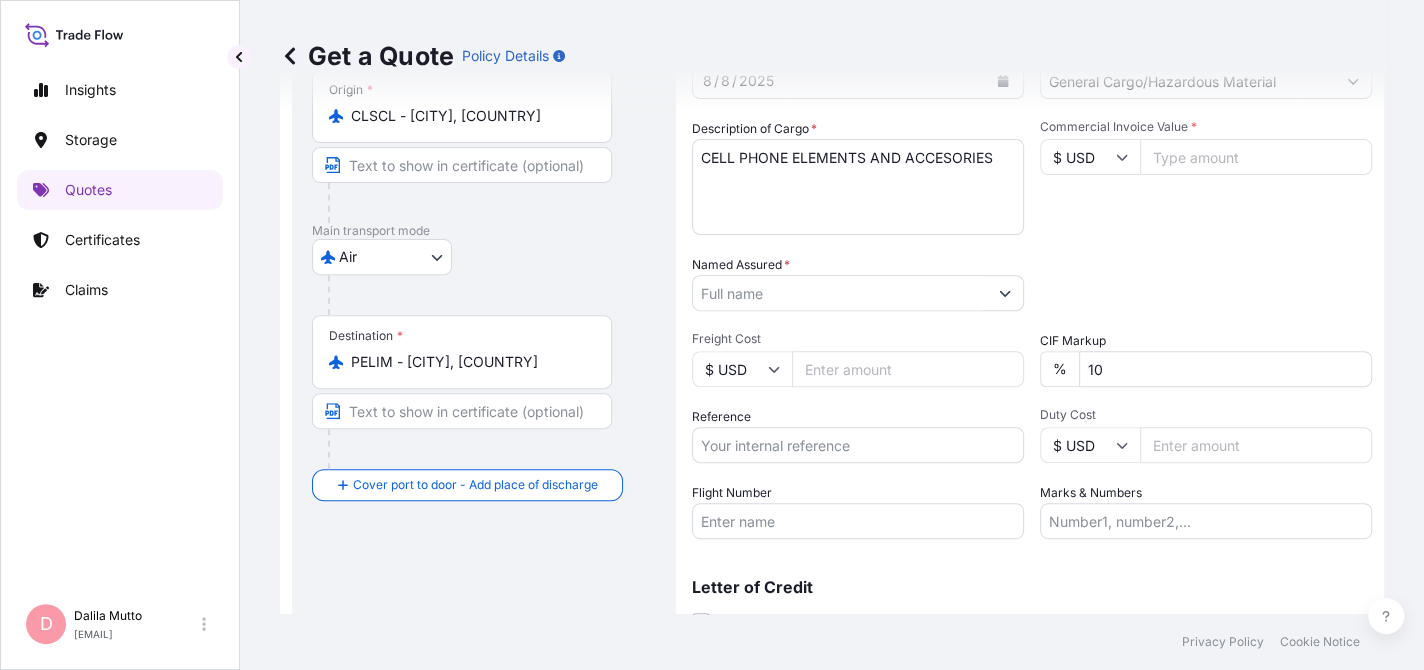 click on "Reference" at bounding box center [858, 445] 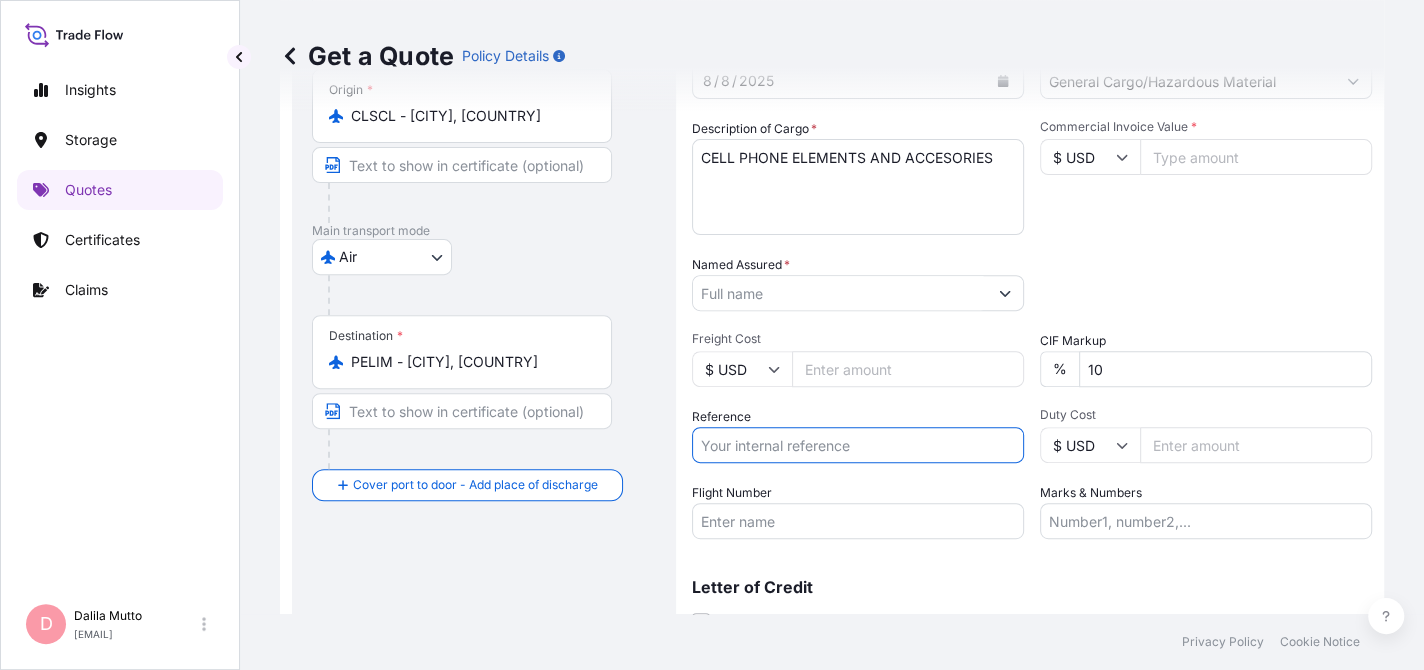 paste on "708" 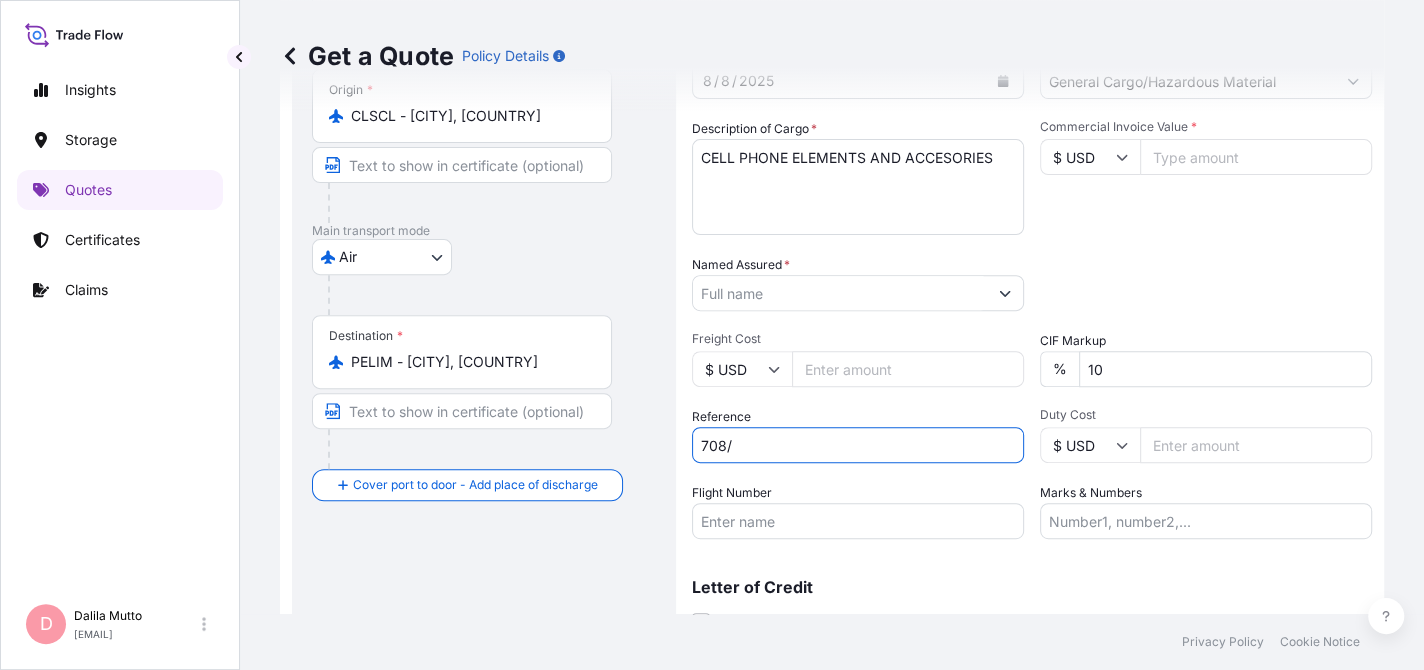 paste on "709" 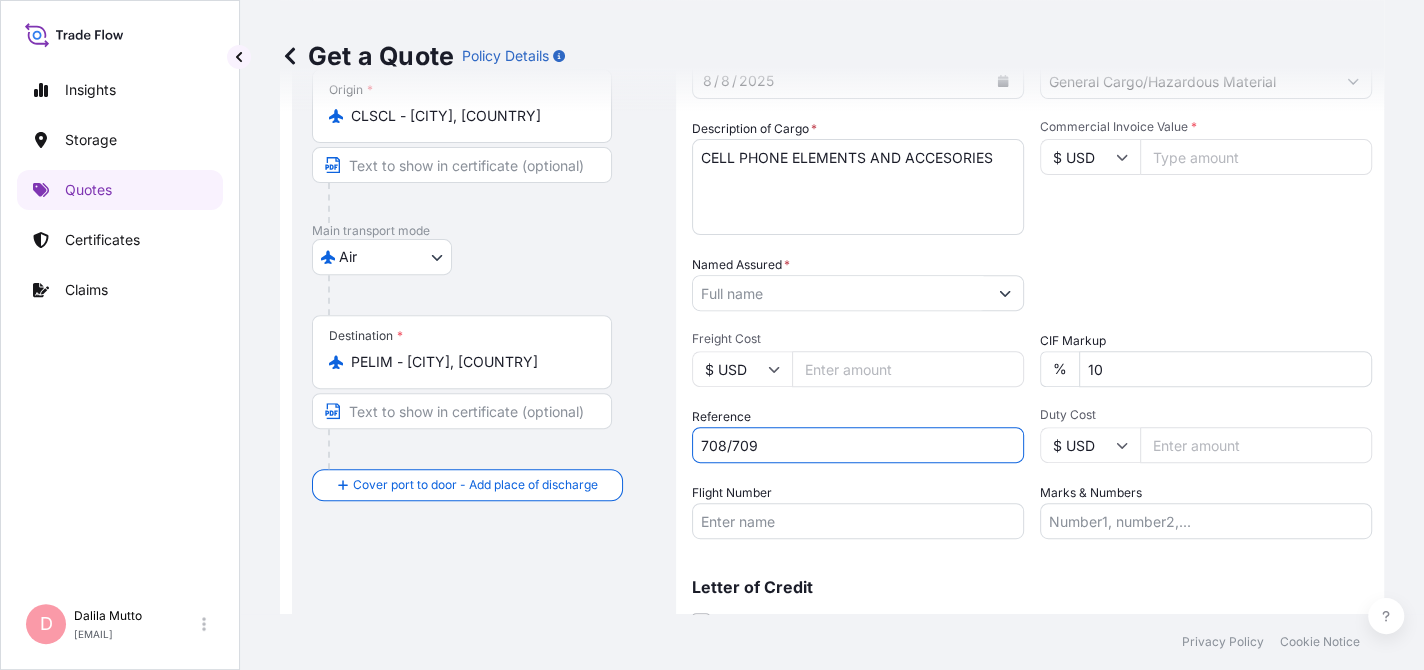 type on "708/709" 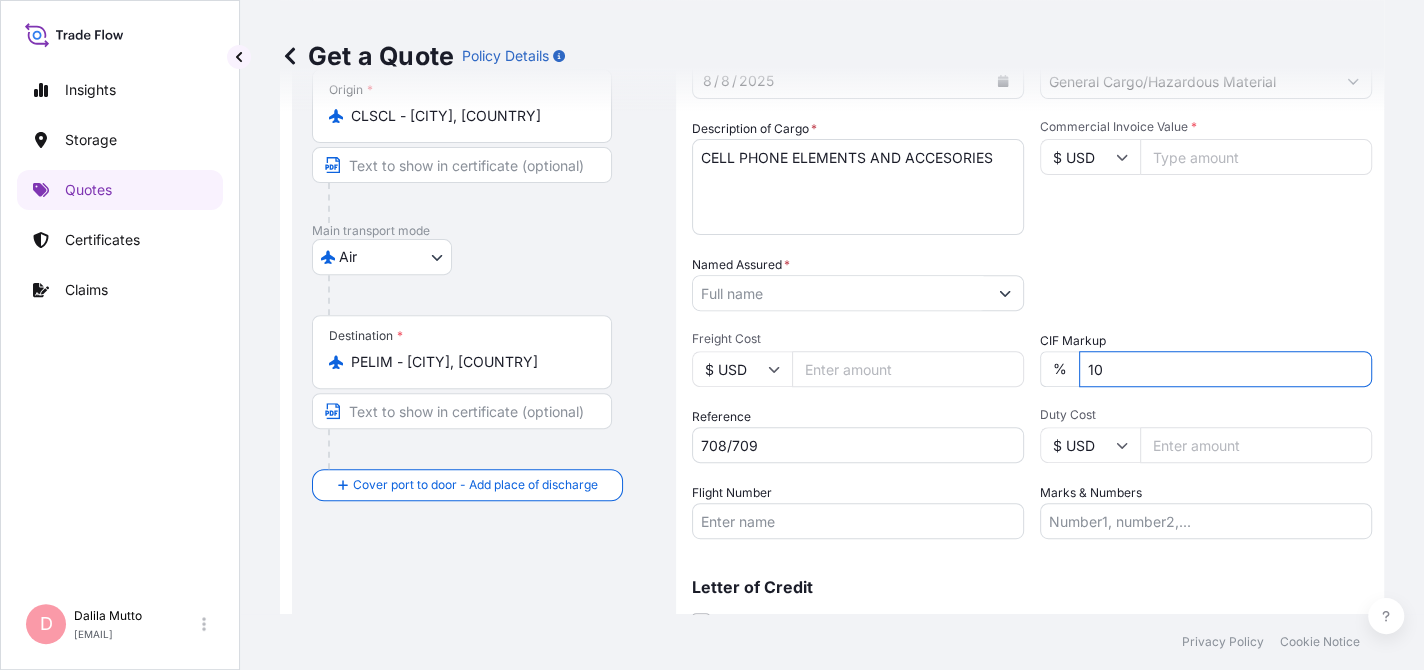 click on "10" at bounding box center [1225, 369] 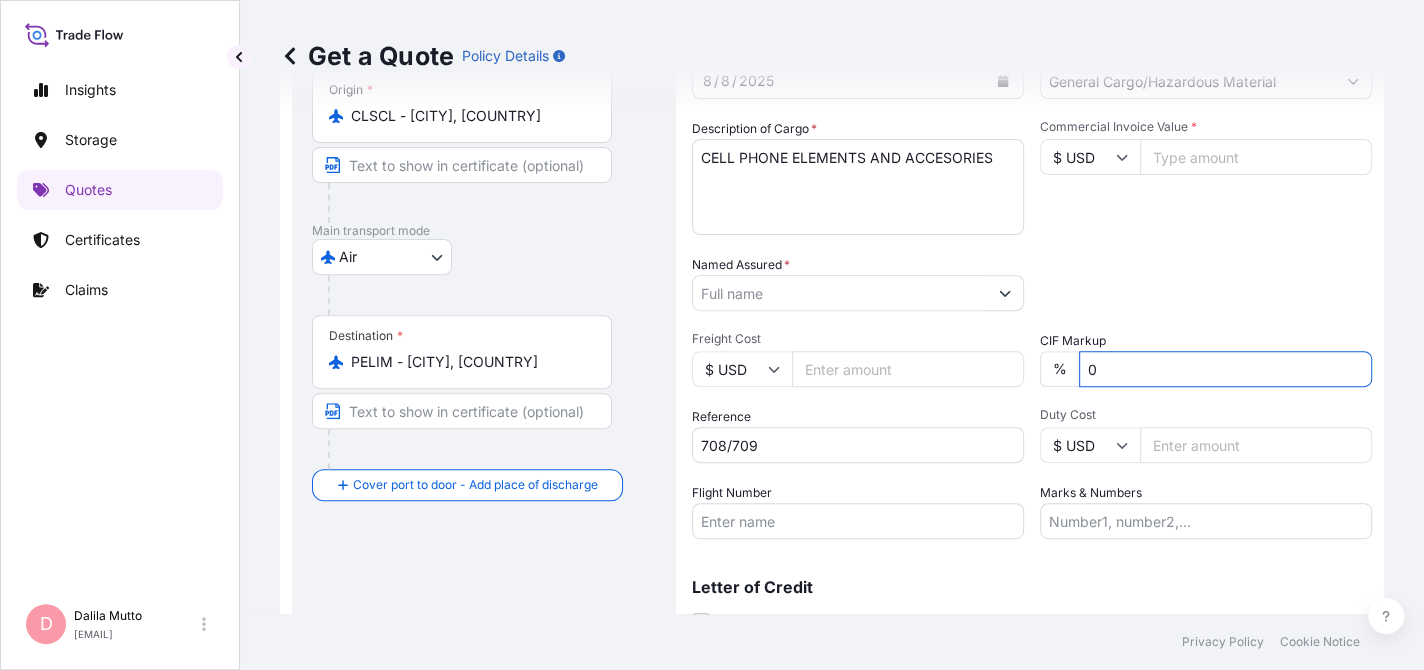 type on "0" 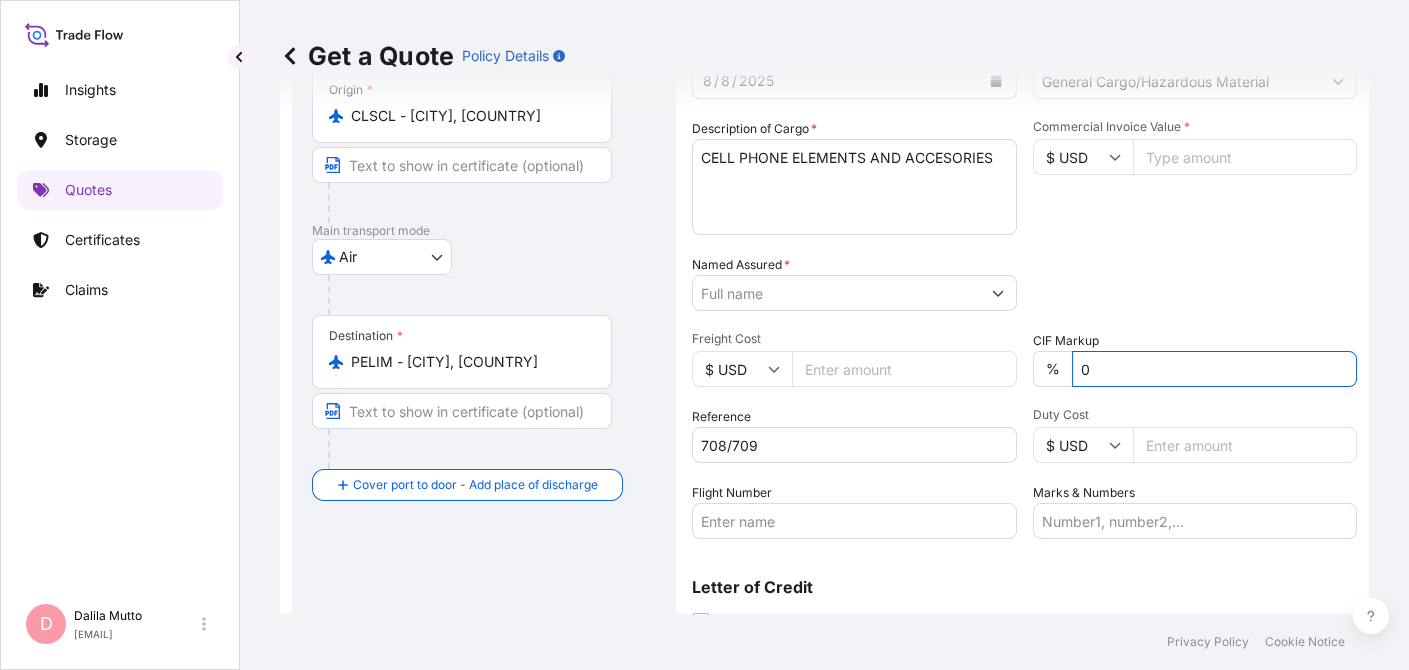 click on "Named Assured *" at bounding box center [836, 293] 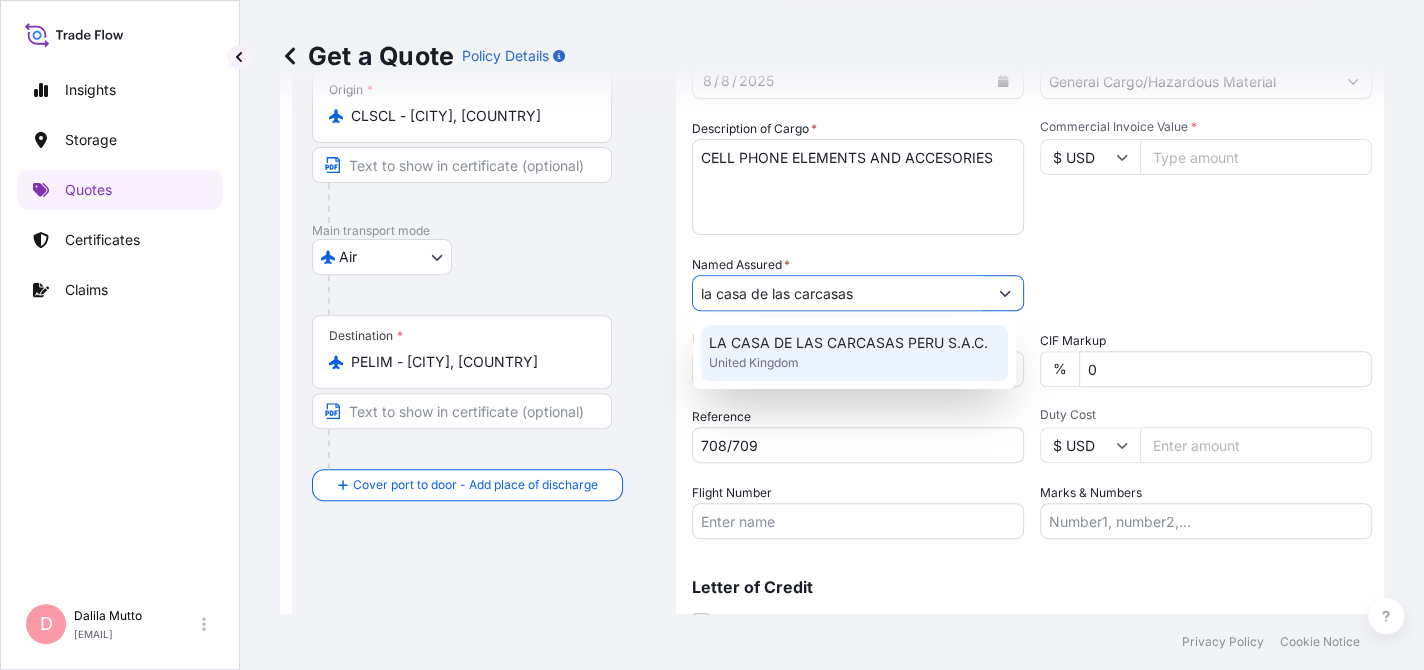 click on "LA CASA DE LAS CARCASAS PERU S.A.C." at bounding box center (848, 343) 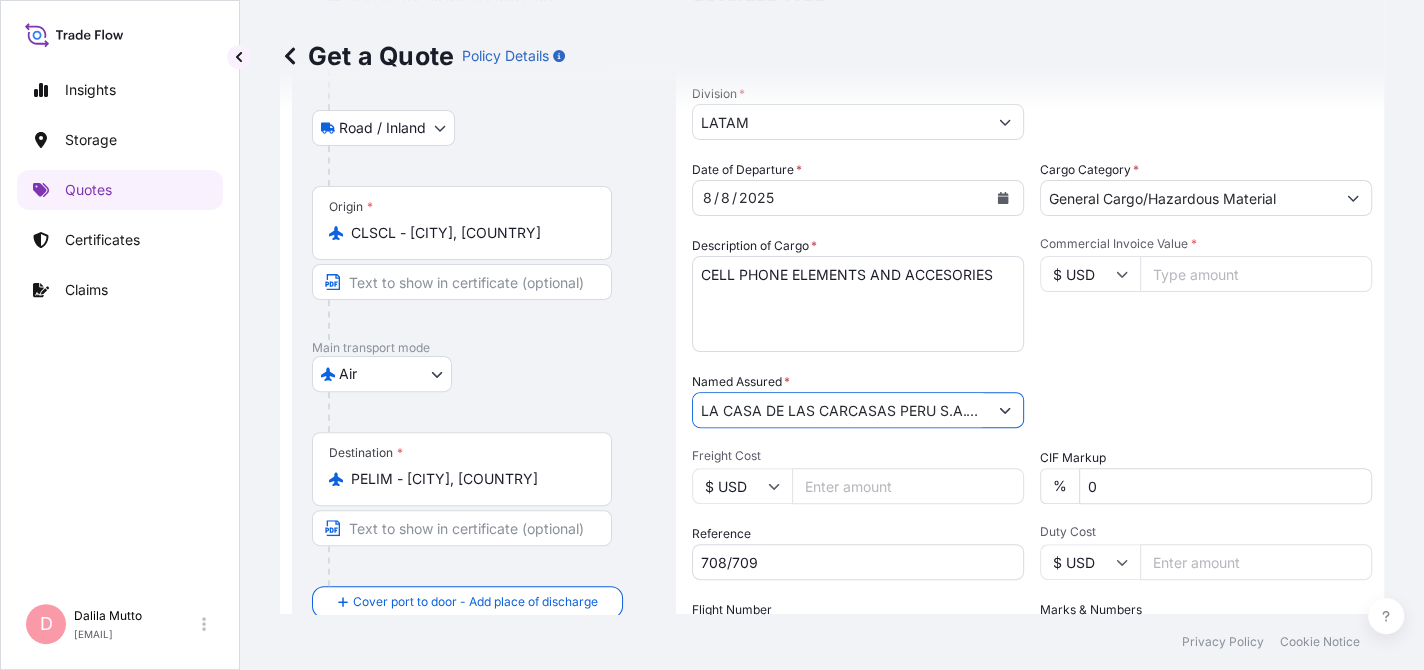 scroll, scrollTop: 234, scrollLeft: 0, axis: vertical 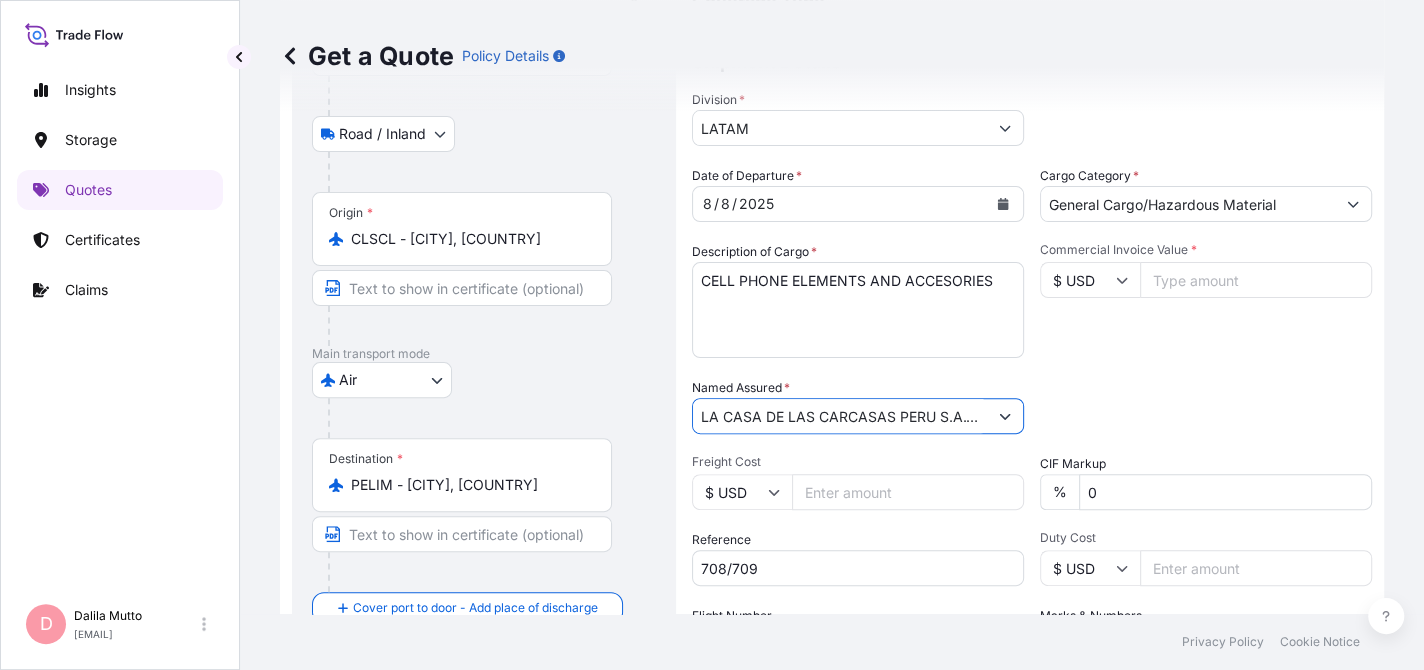 type on "LA CASA DE LAS CARCASAS PERU S.A.C." 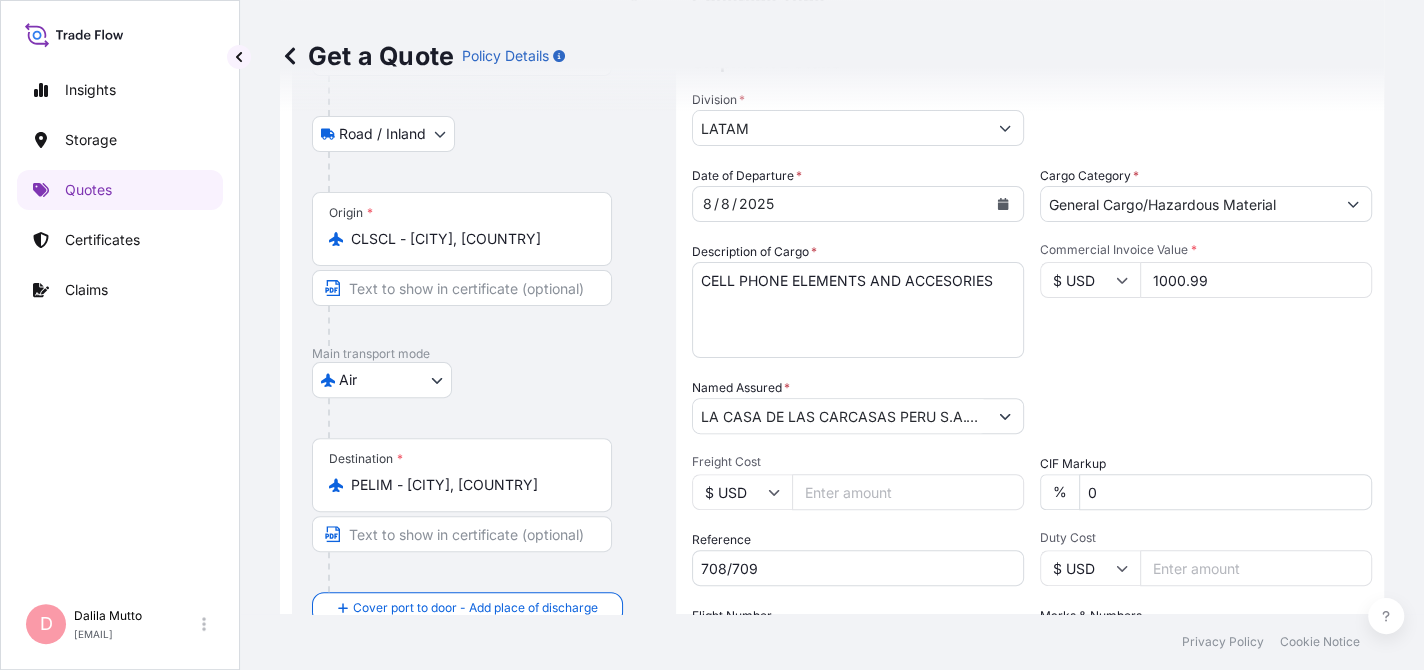 type on "1000.99" 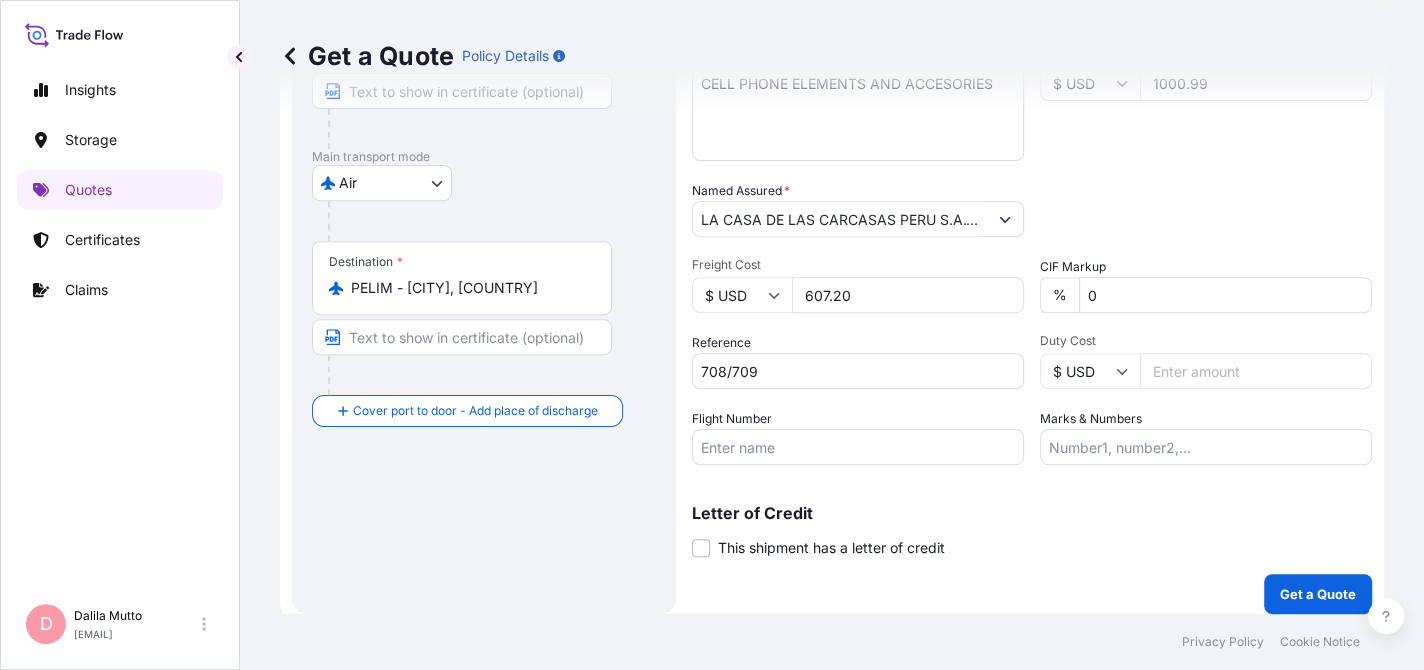 scroll, scrollTop: 434, scrollLeft: 0, axis: vertical 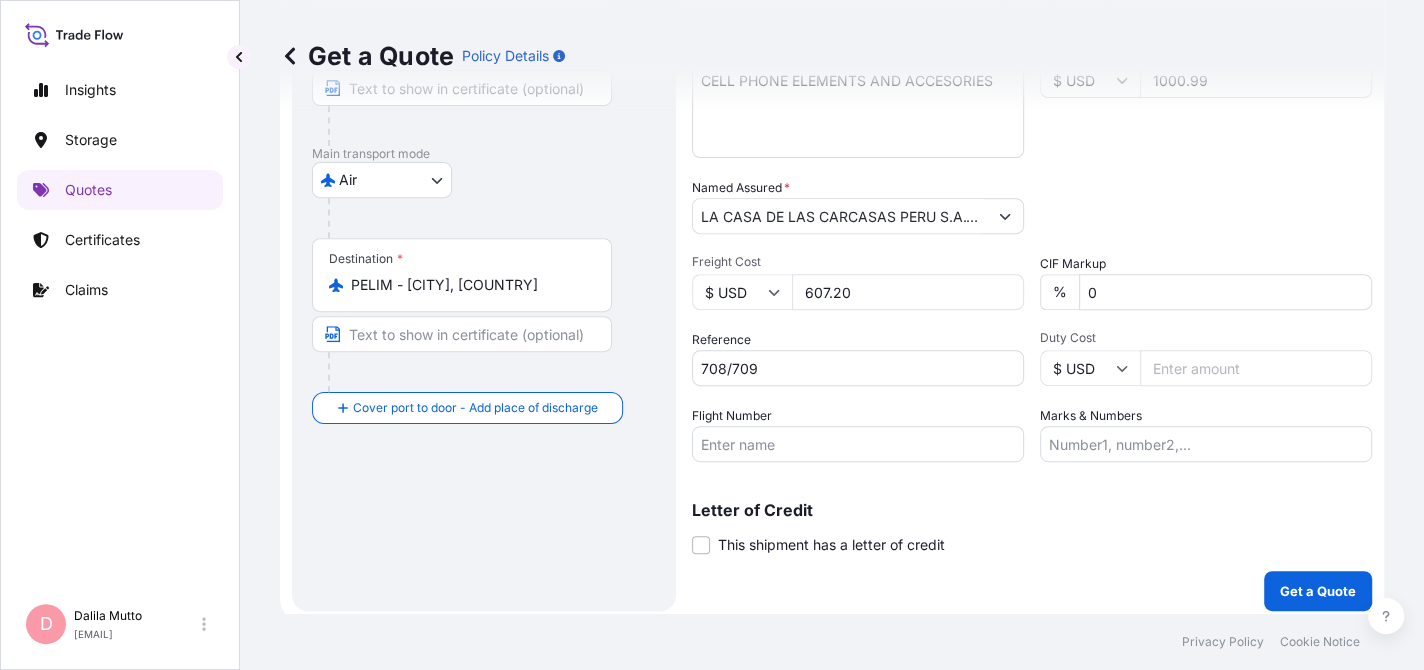 type on "607.20" 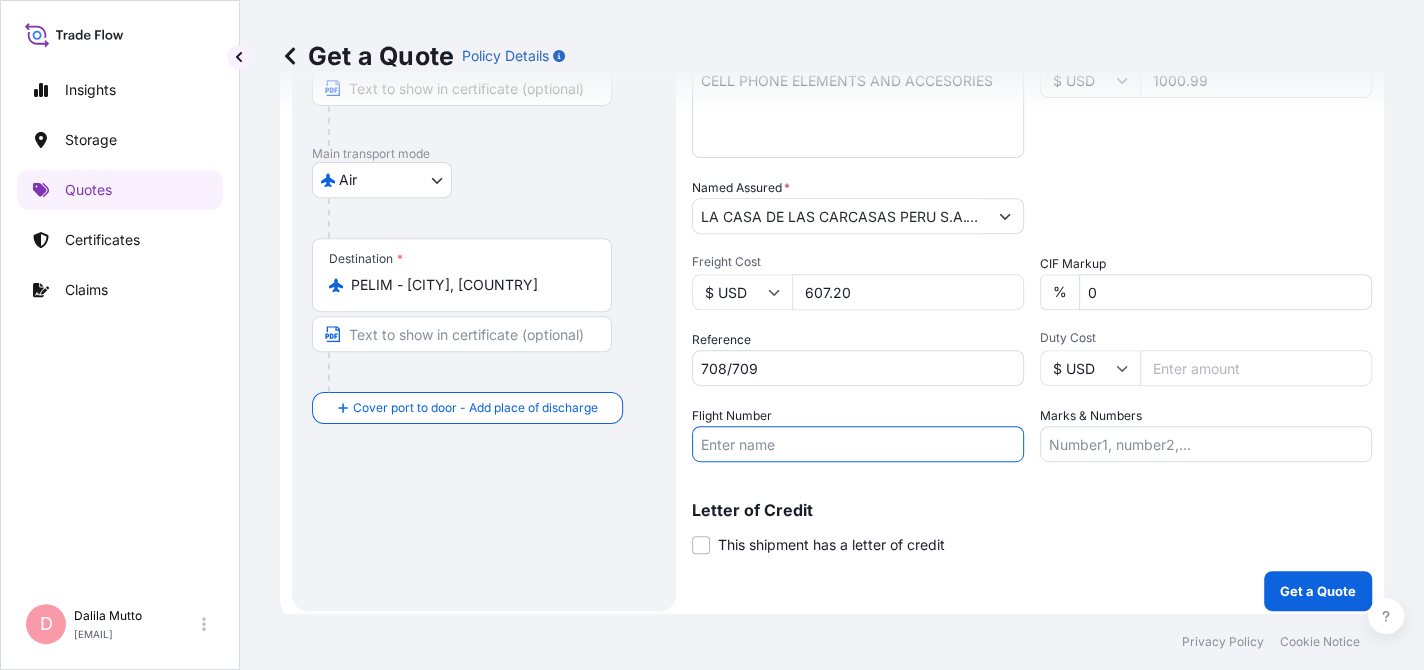 click on "Flight Number" at bounding box center [858, 444] 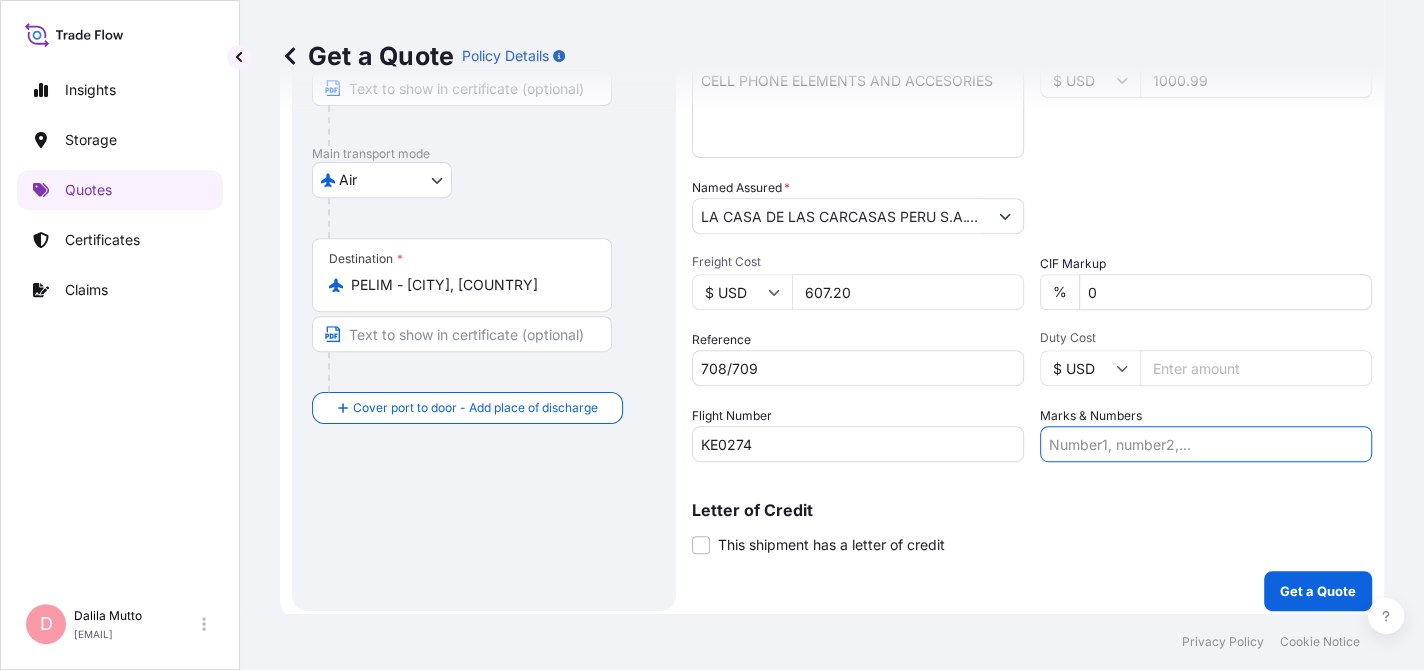click on "Marks & Numbers" at bounding box center [1206, 444] 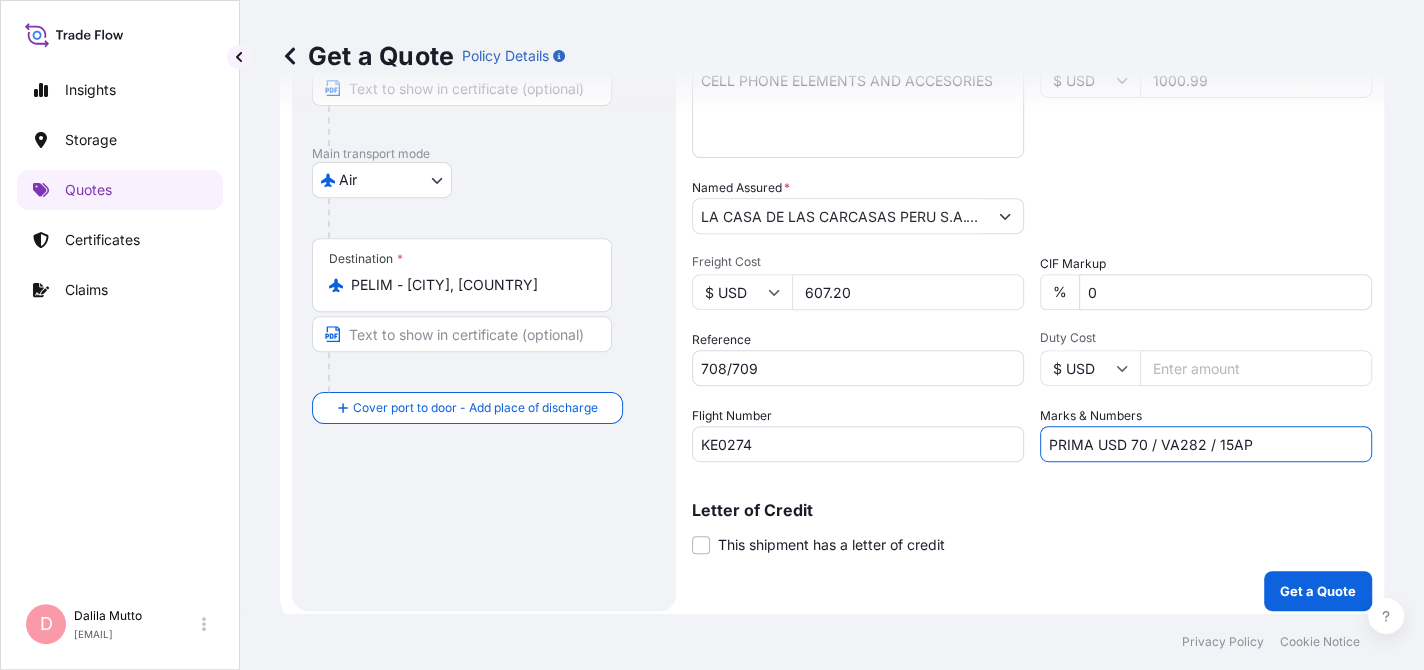 click on "PRIMA USD 70 / VA282 / 15AP" at bounding box center [1206, 444] 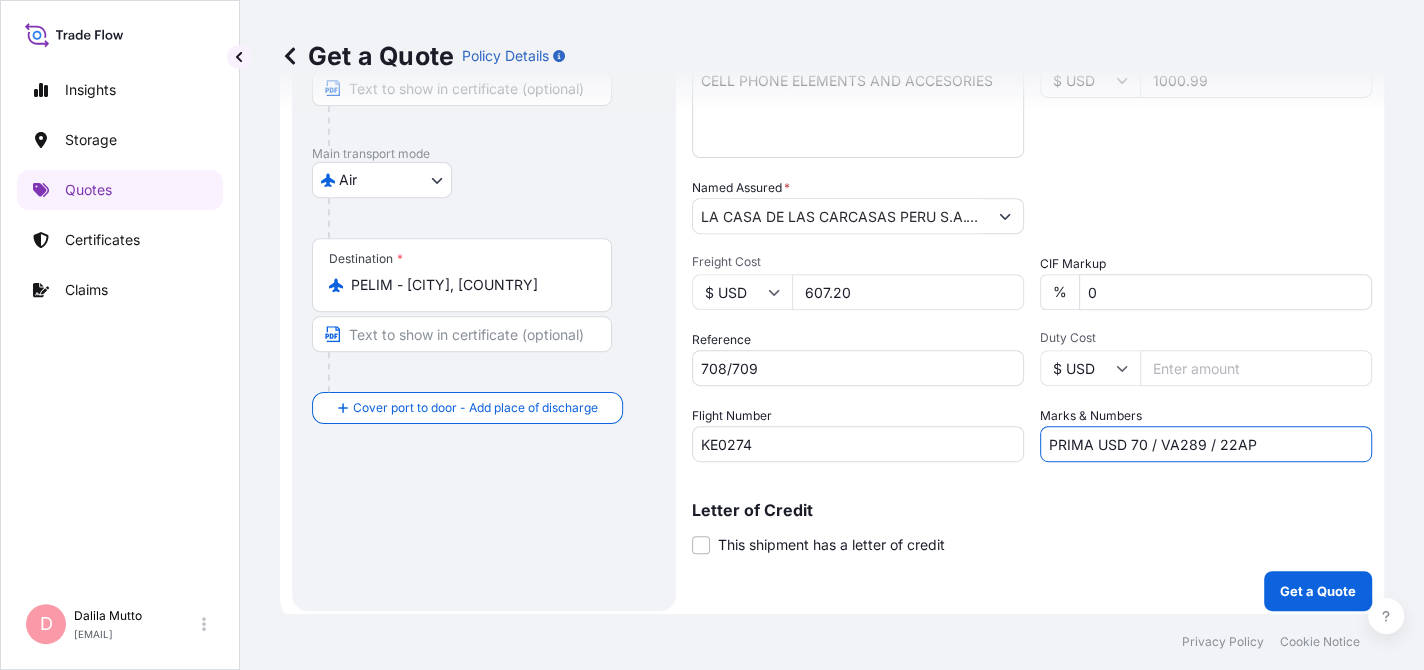 click on "PRIMA USD 70 / VA289 / 22AP" at bounding box center [1206, 444] 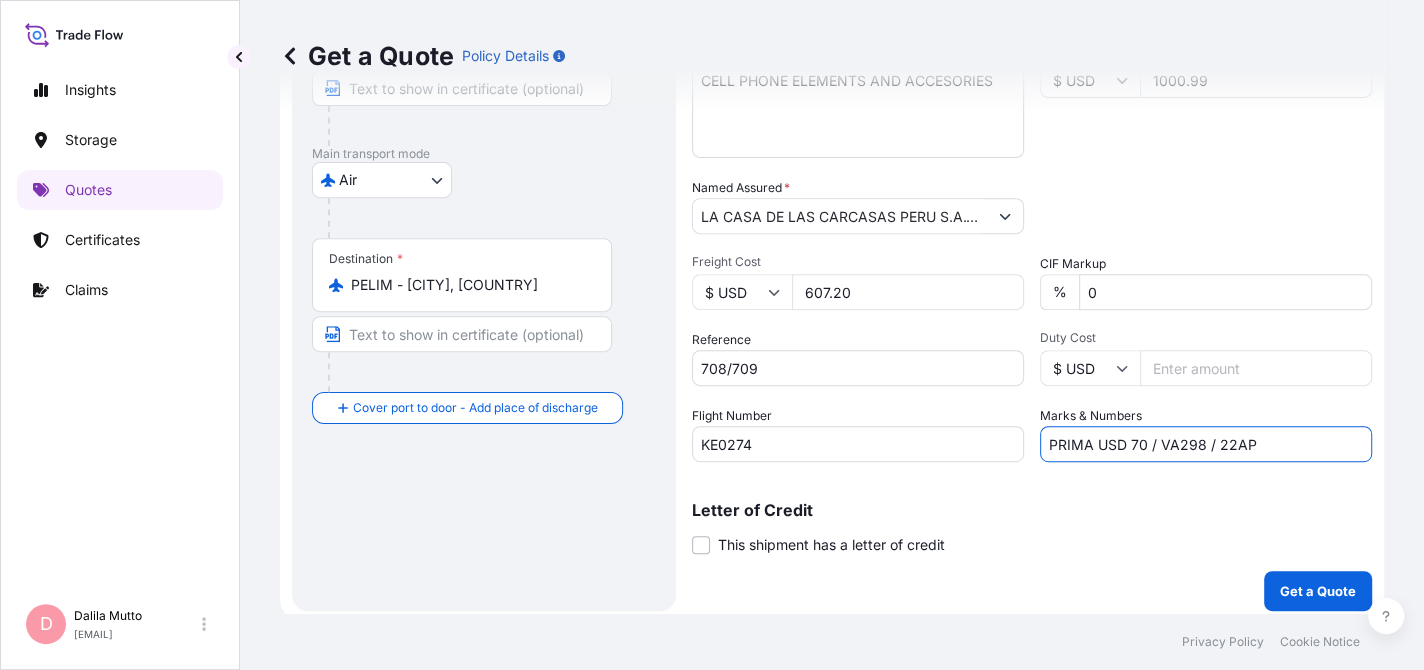 type on "PRIMA USD 70 / VA298 / 22AP" 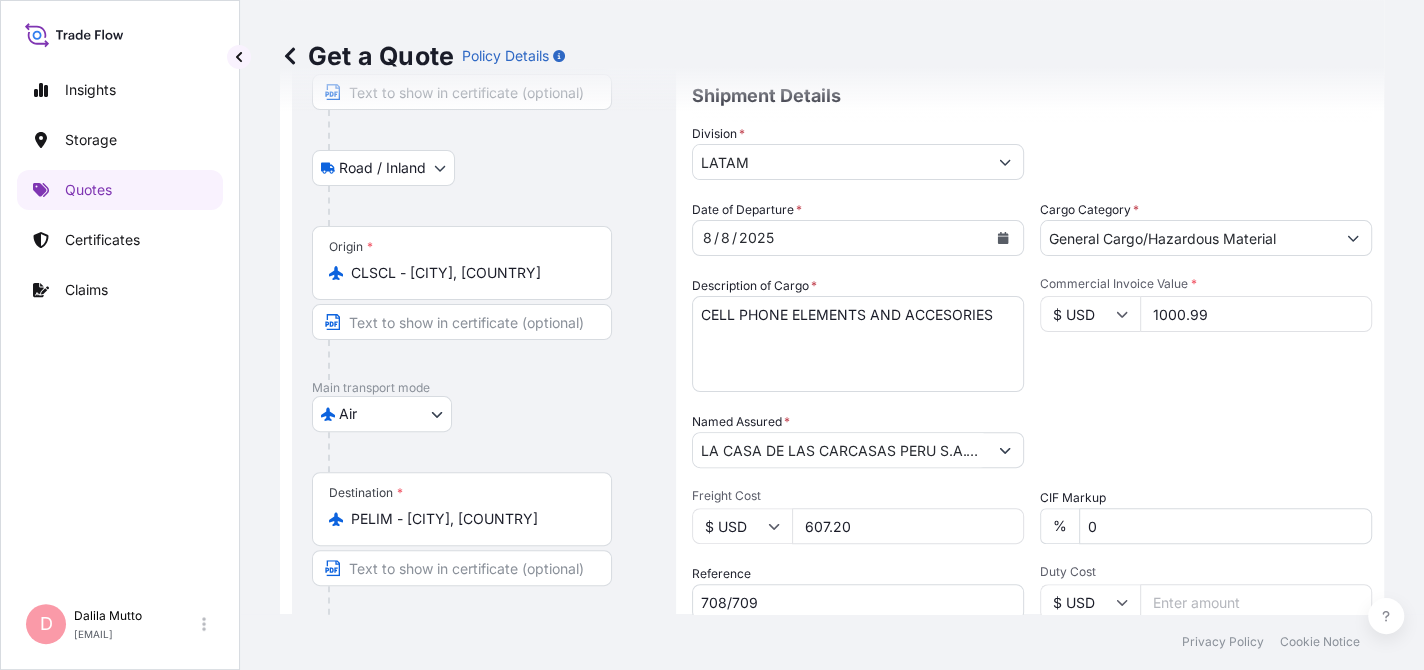 scroll, scrollTop: 234, scrollLeft: 0, axis: vertical 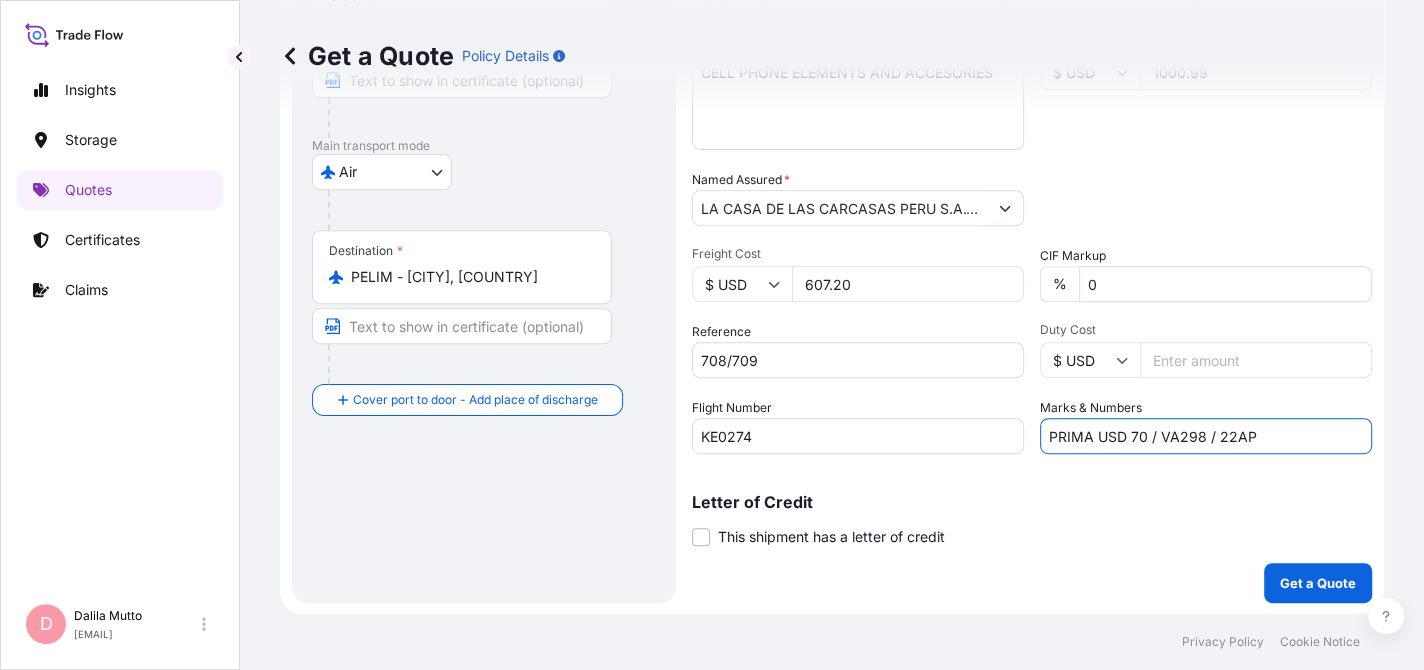 click on "Date of Departure * 8 / 8 / 2025 Cargo Category * General Cargo/Hazardous Material Description of Cargo * CELL PHONE ELEMENTS AND ACCESORIES Commercial Invoice Value   * $ USD 1000.99 Named Assured * LA CASA DE LAS CARCASAS PERU S.A.C. Packing Category Type to search a container mode Please select a primary mode of transportation first. Freight Cost   $ USD 607.20 CIF Markup % 0 Reference 708/709 Duty Cost   $ USD Flight Number KE0274 Marks & Numbers PRIMA USD 70 / VA298 / 22AP Letter of Credit Letter of credit *" at bounding box center [832, 142] 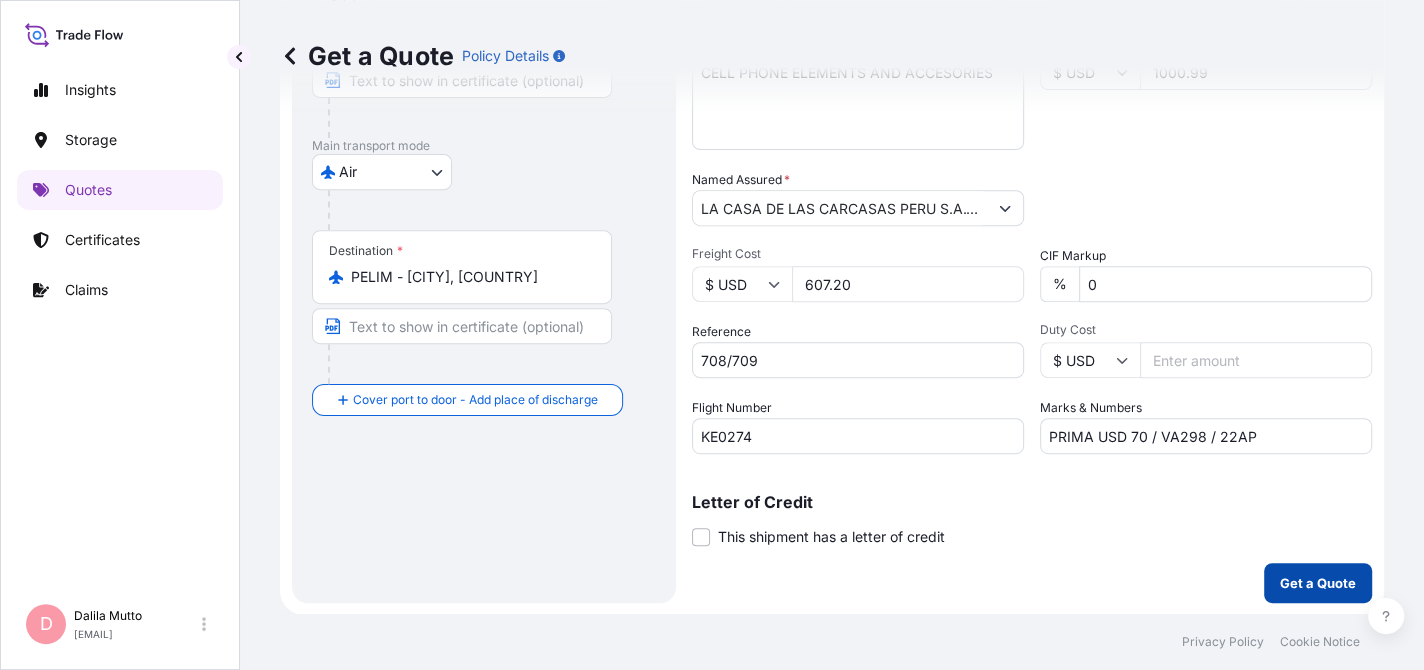 click on "Get a Quote" at bounding box center [1318, 583] 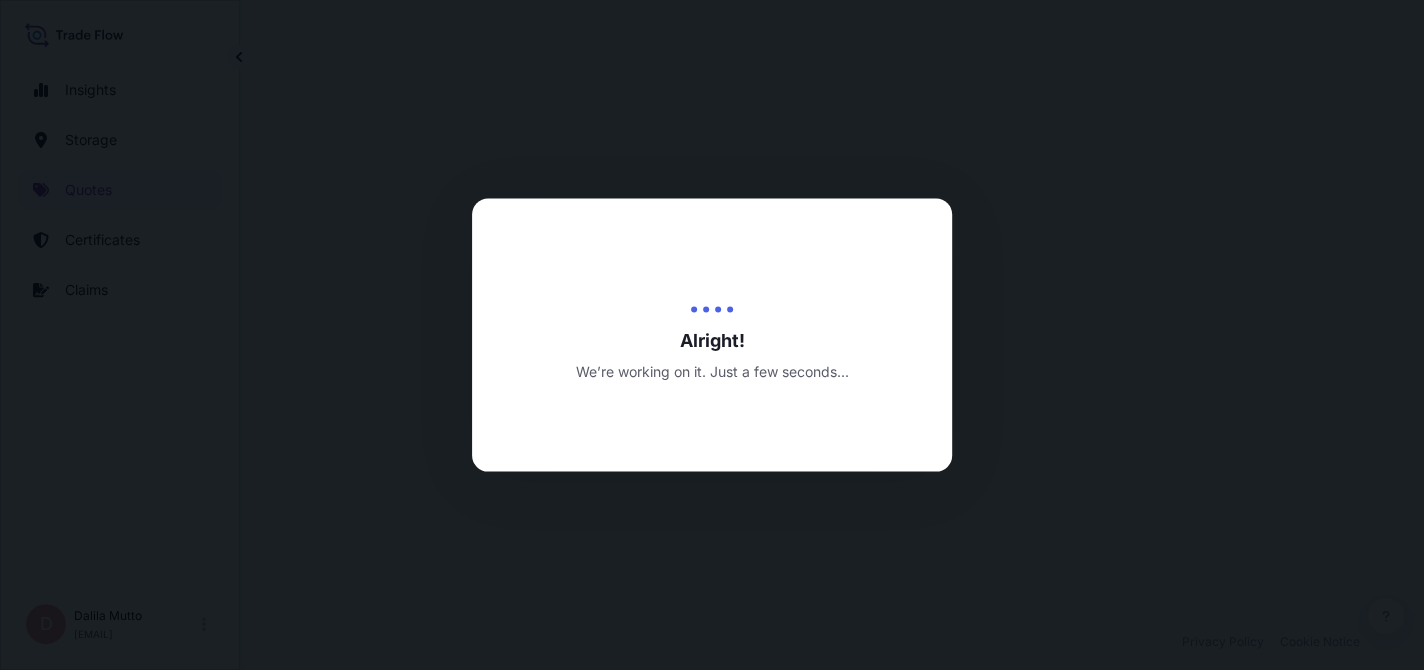 scroll, scrollTop: 0, scrollLeft: 0, axis: both 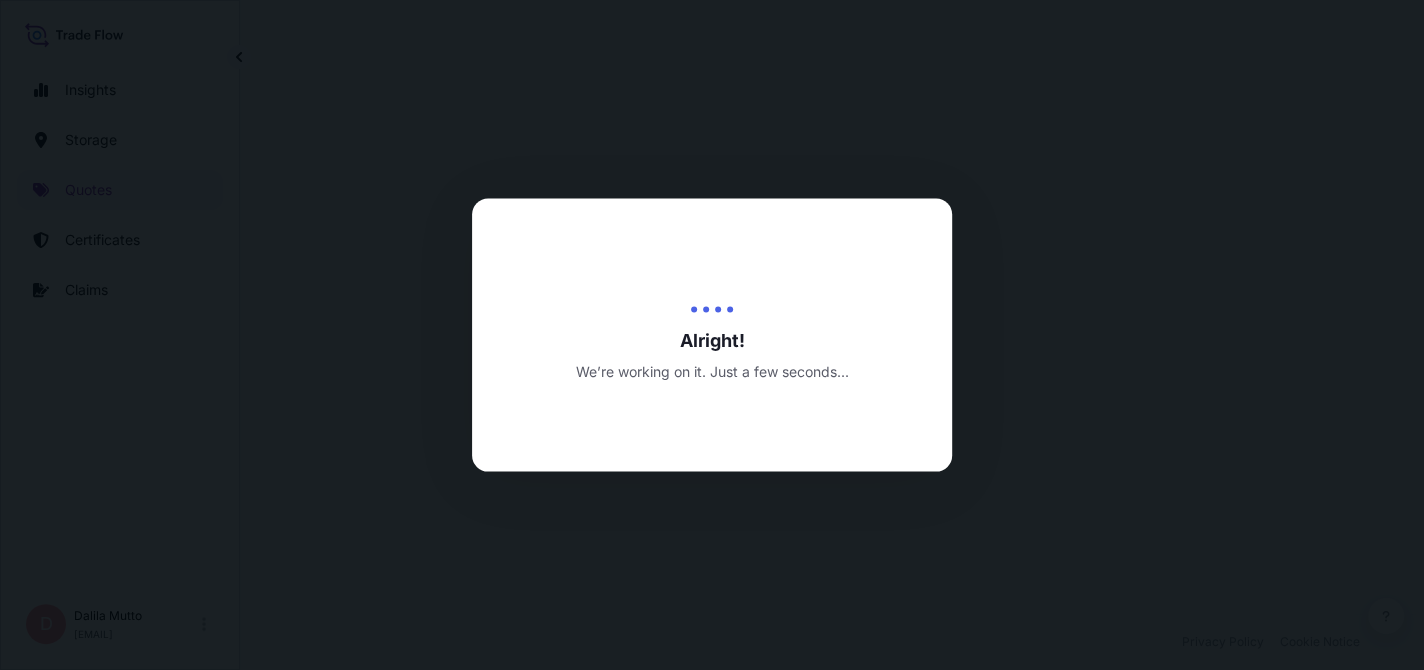 select on "Road / Inland" 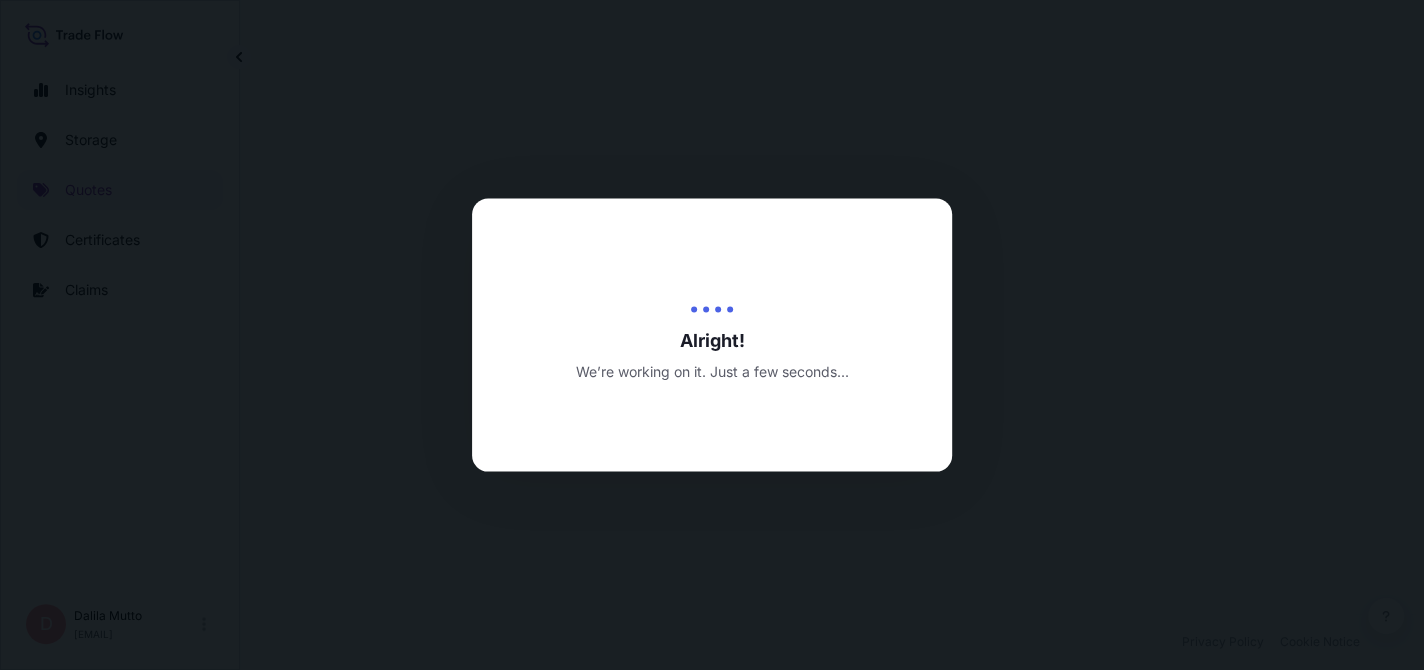 select on "Air" 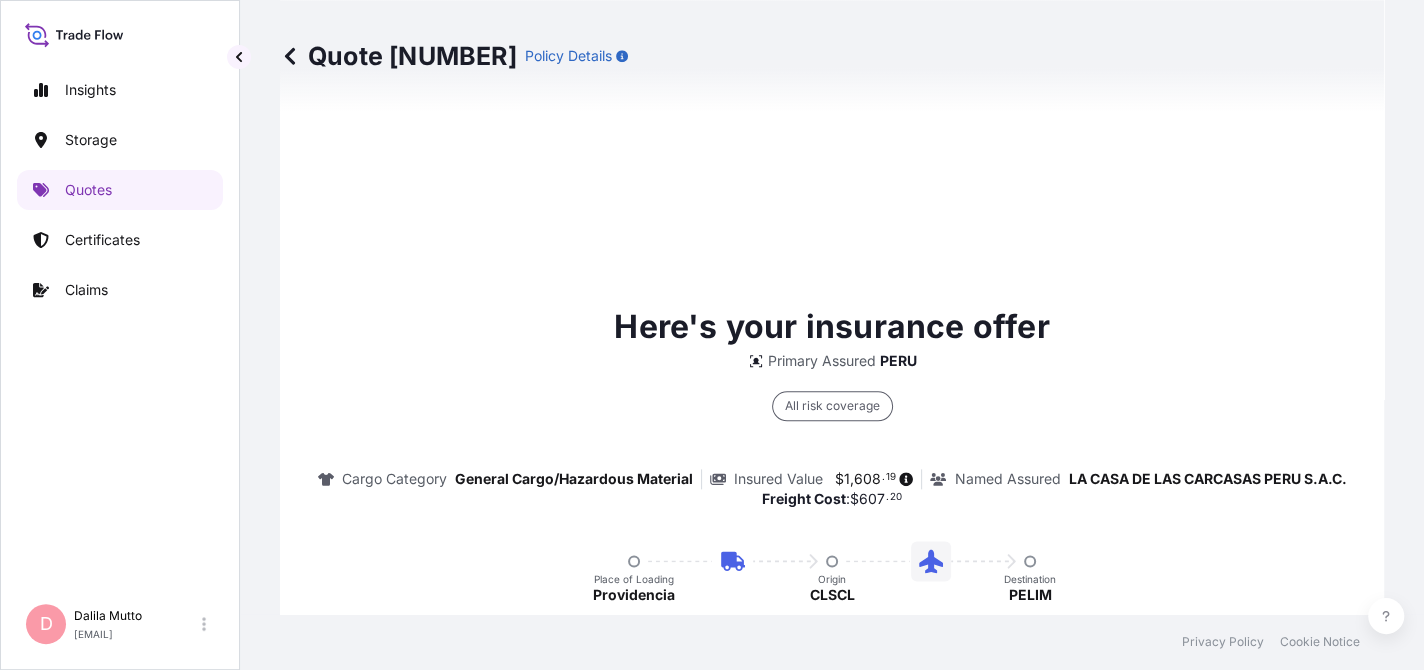 scroll, scrollTop: 1575, scrollLeft: 0, axis: vertical 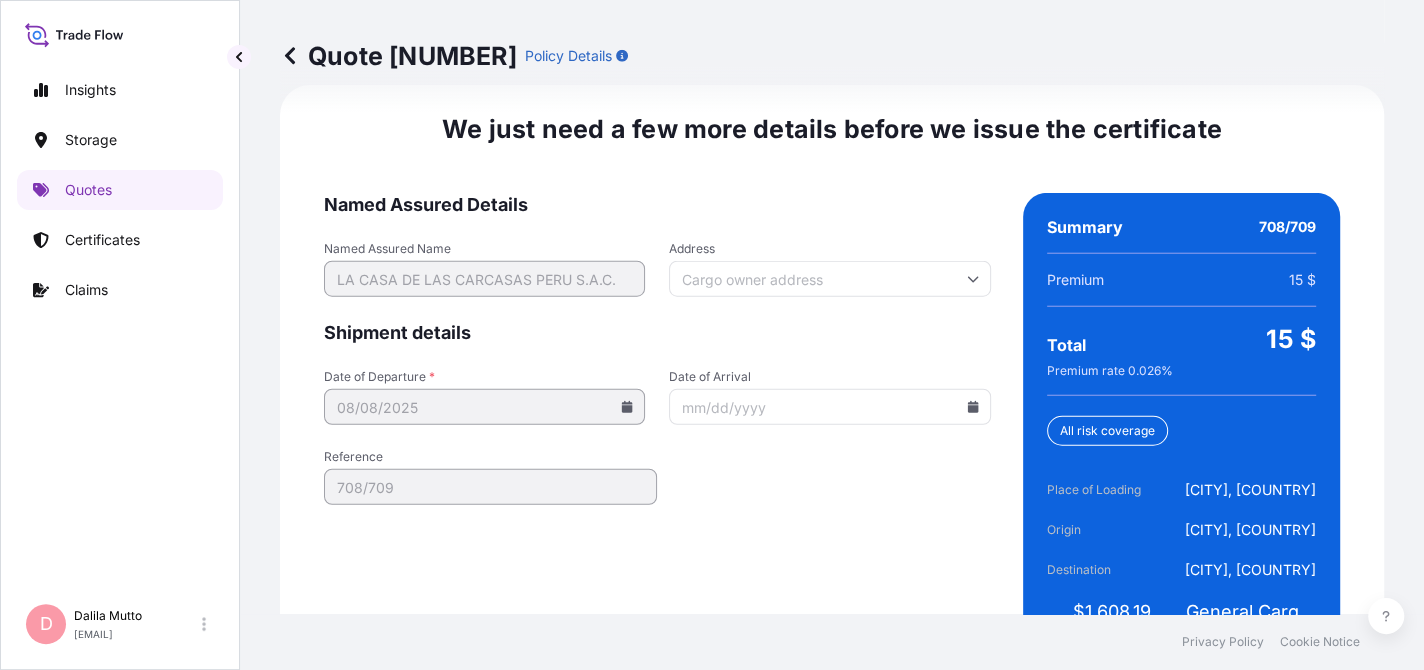 click 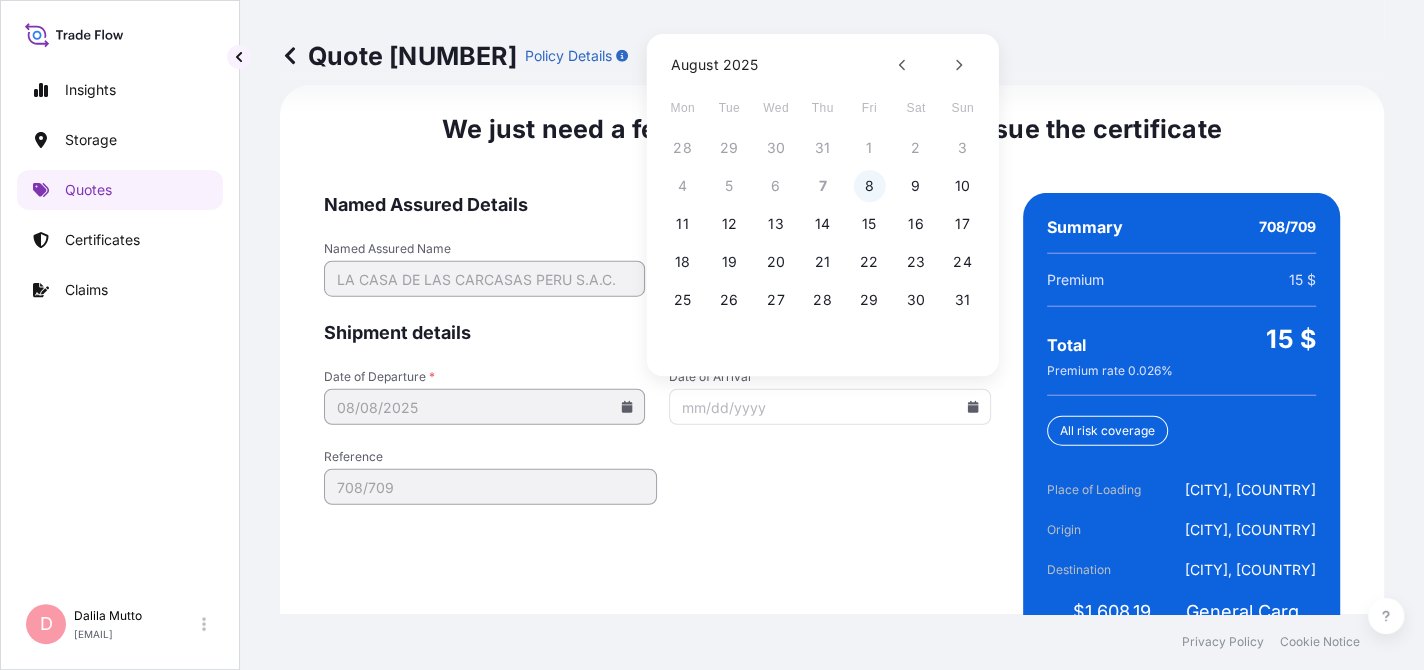 click on "8" at bounding box center [869, 186] 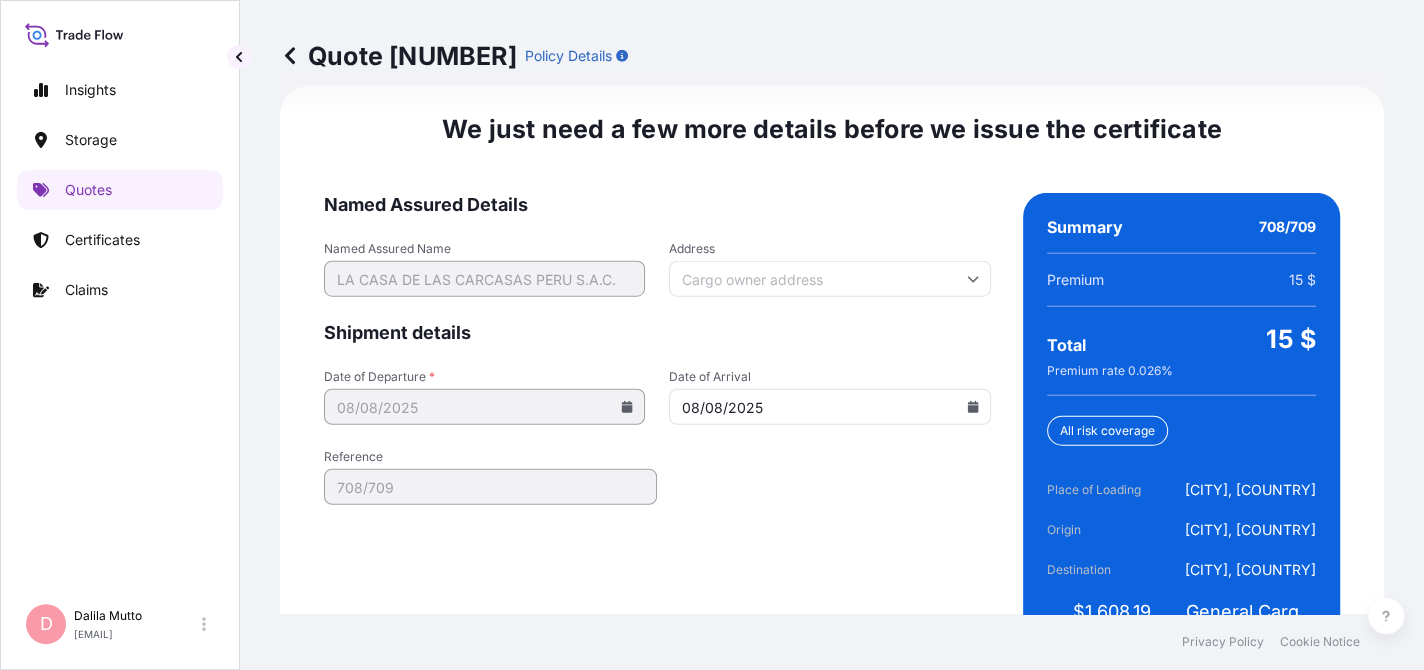 type on "08/08/2025" 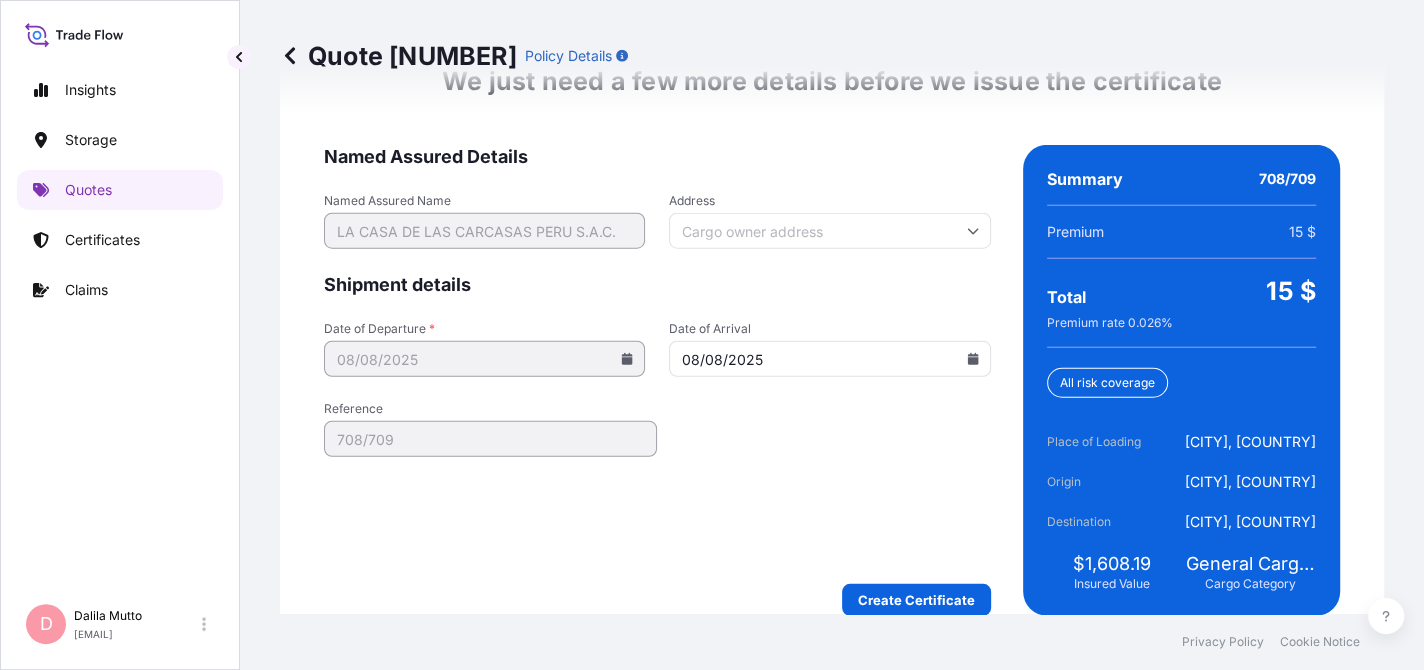 scroll, scrollTop: 3226, scrollLeft: 0, axis: vertical 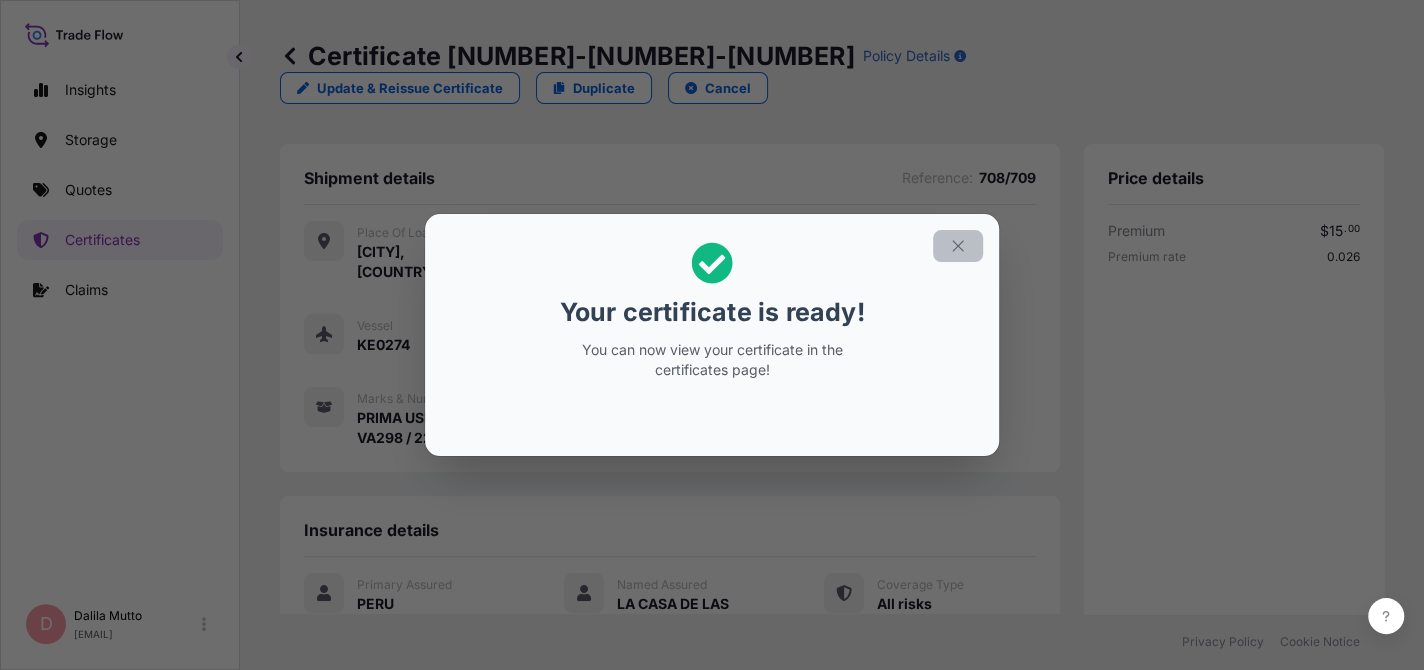 click at bounding box center (958, 246) 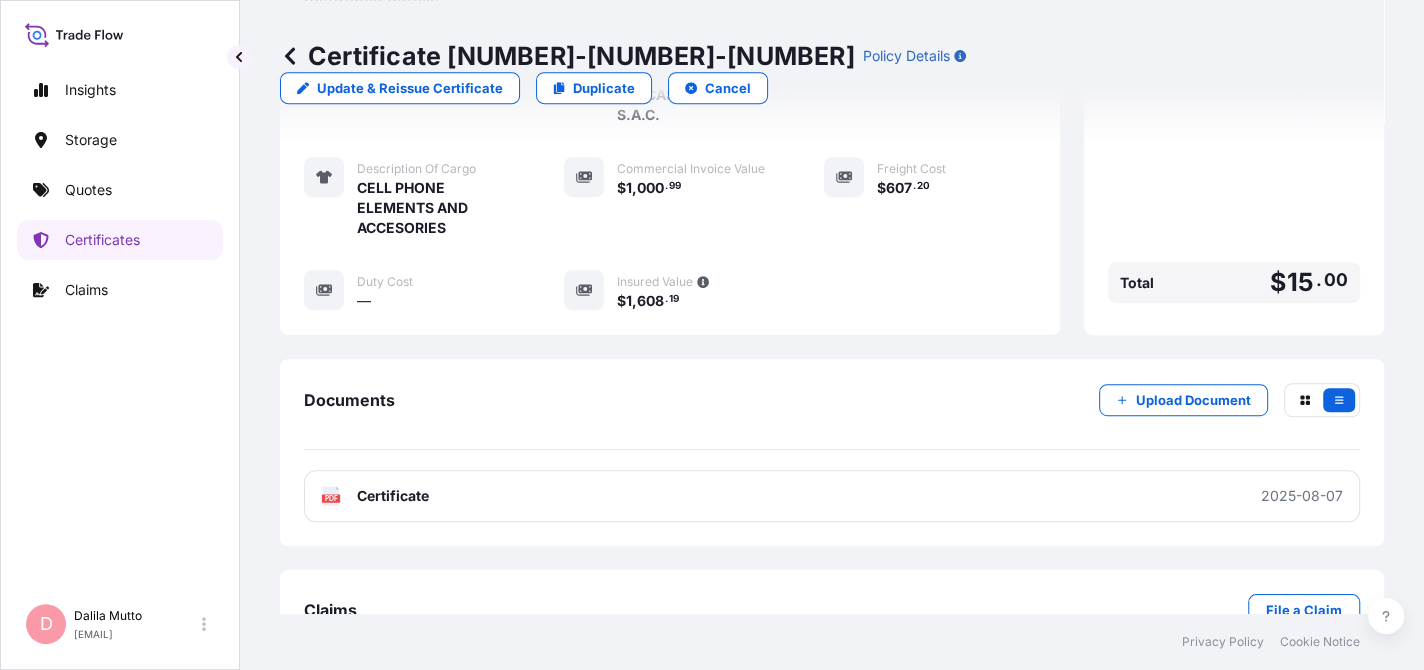 scroll, scrollTop: 531, scrollLeft: 0, axis: vertical 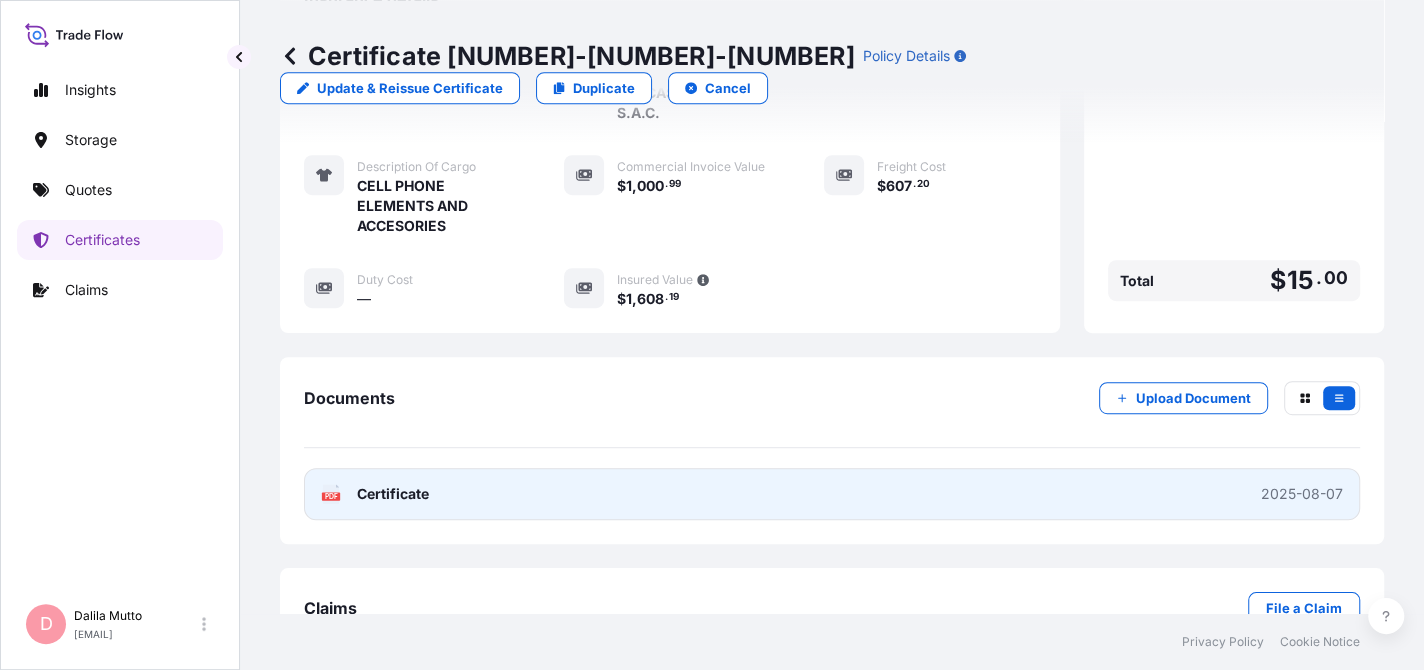 click on "Certificate" at bounding box center [393, 494] 